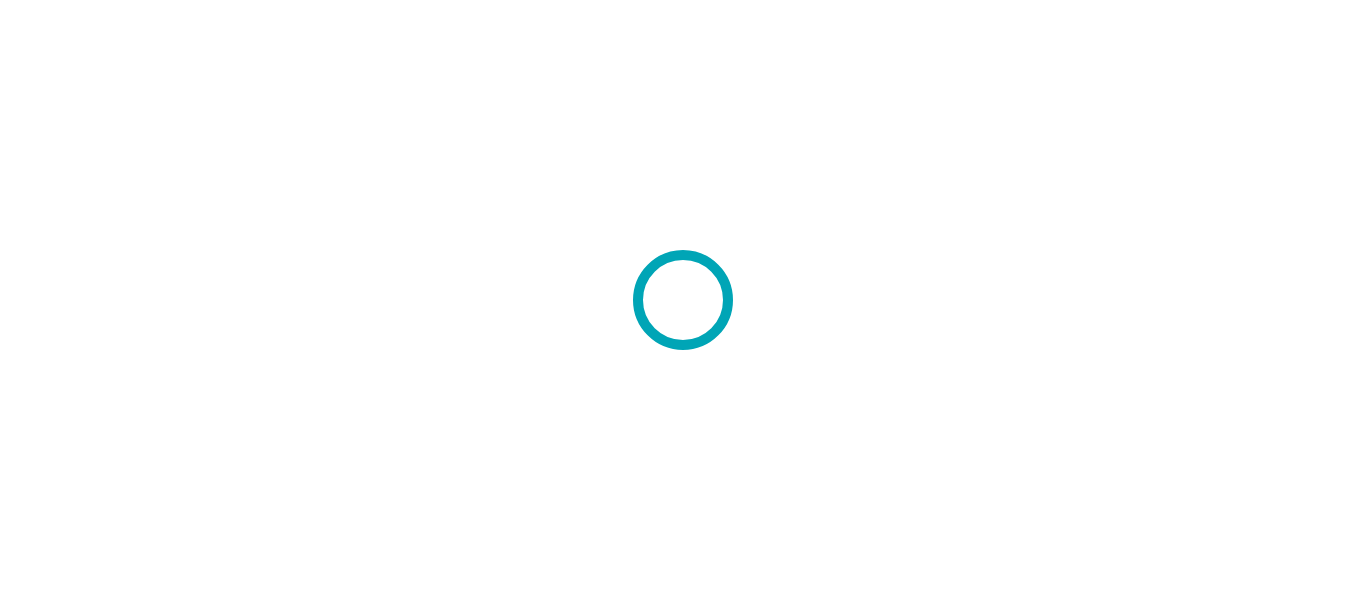 scroll, scrollTop: 0, scrollLeft: 0, axis: both 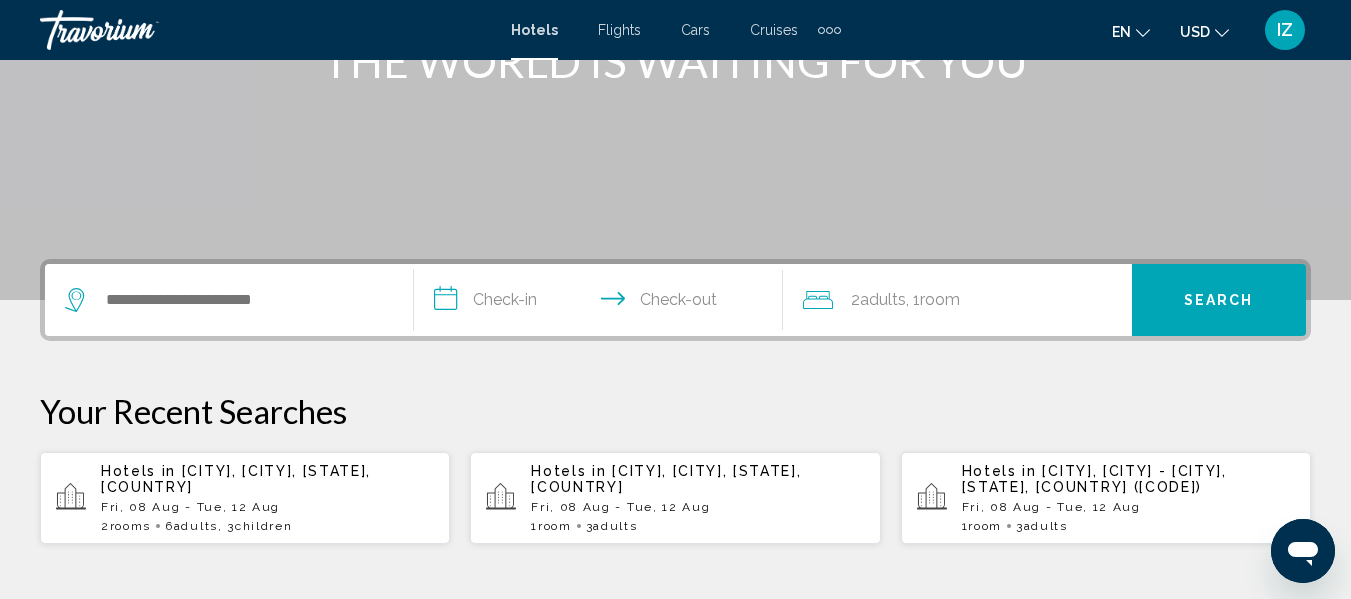 click on "**********" at bounding box center [602, 303] 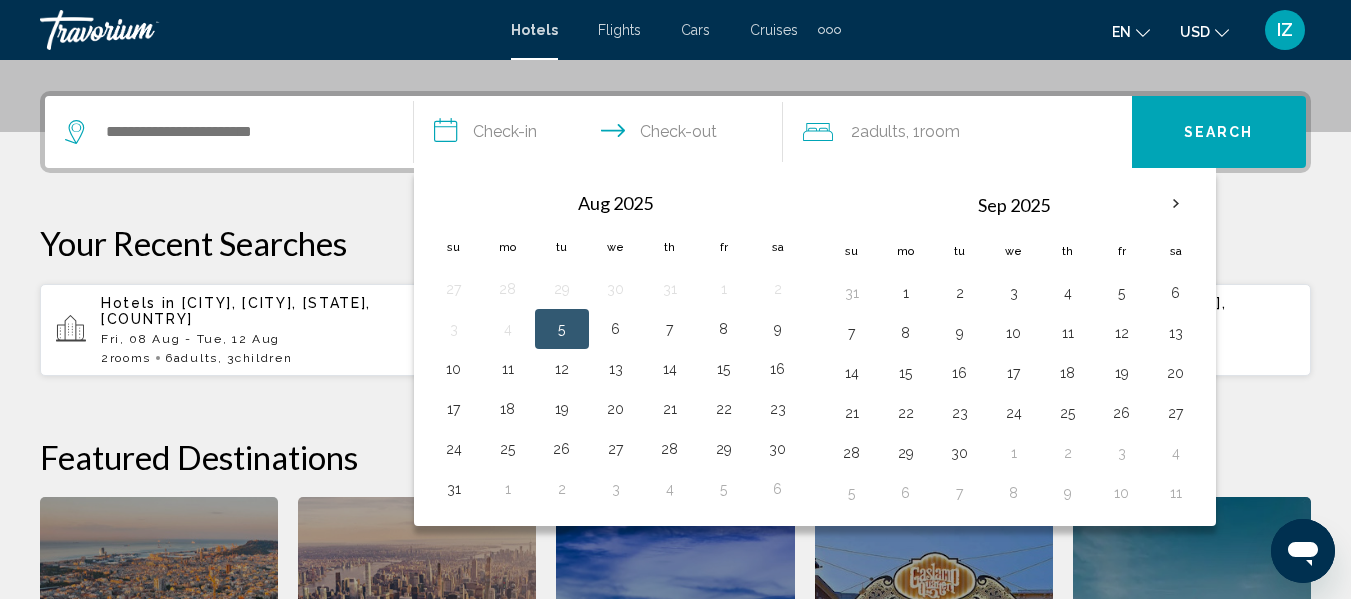 scroll, scrollTop: 494, scrollLeft: 0, axis: vertical 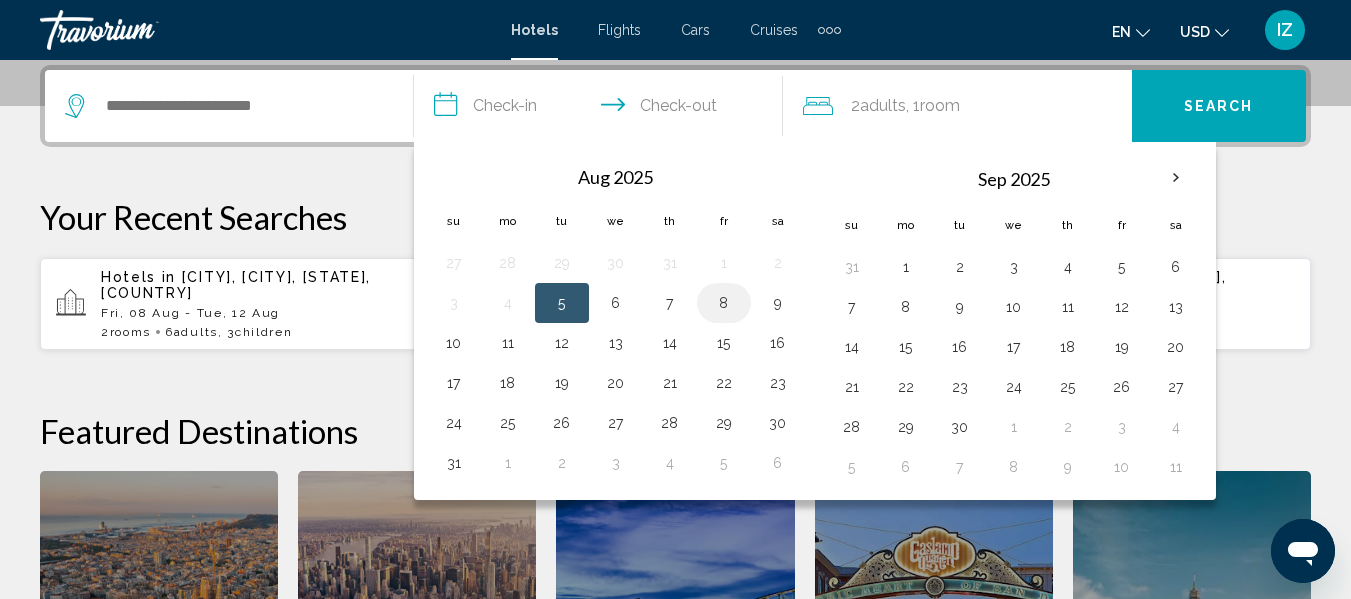 click on "8" at bounding box center (724, 303) 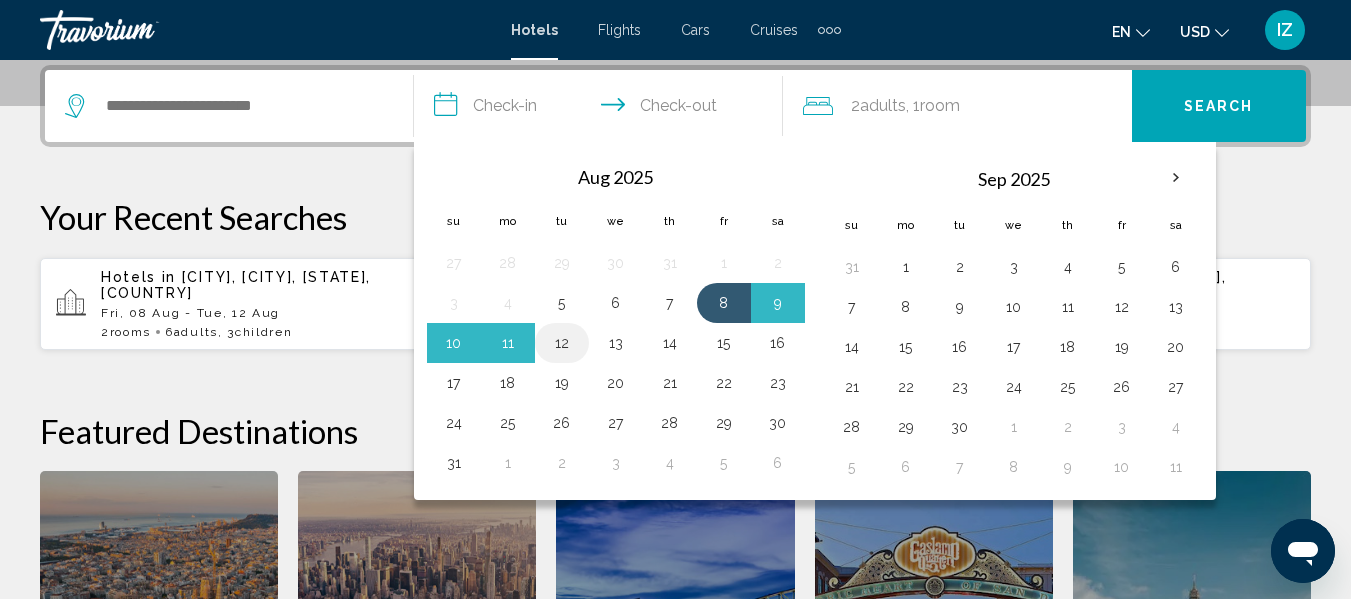 click on "12" at bounding box center (562, 343) 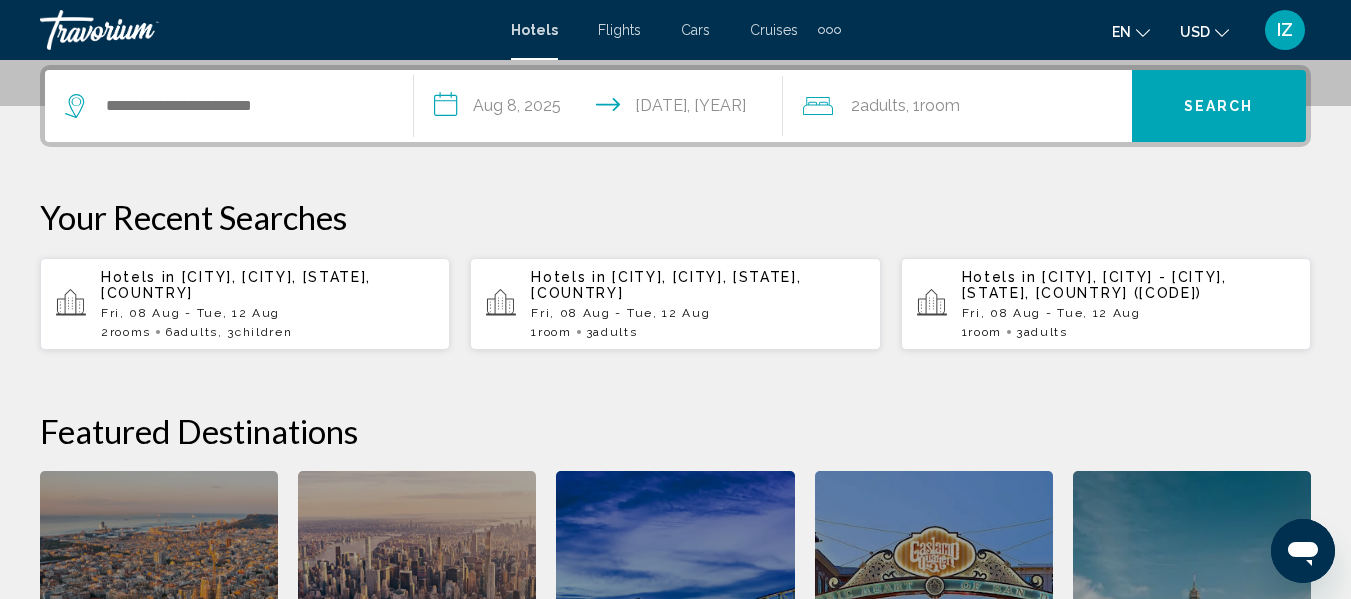 type on "**********" 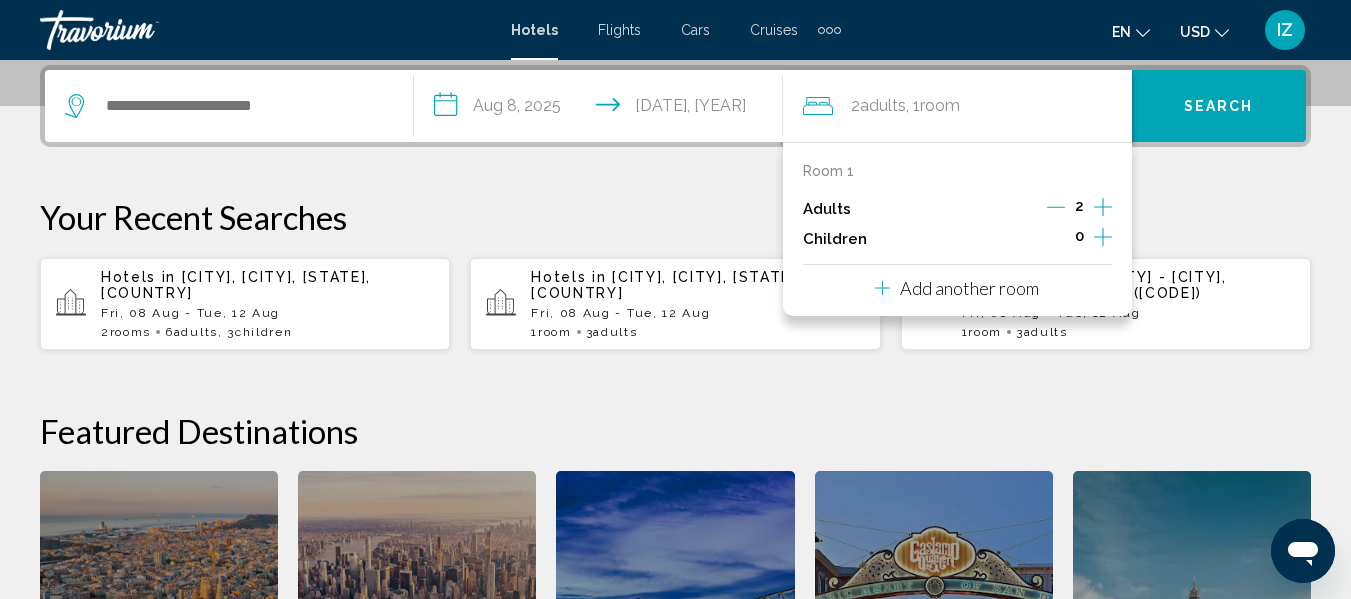 click 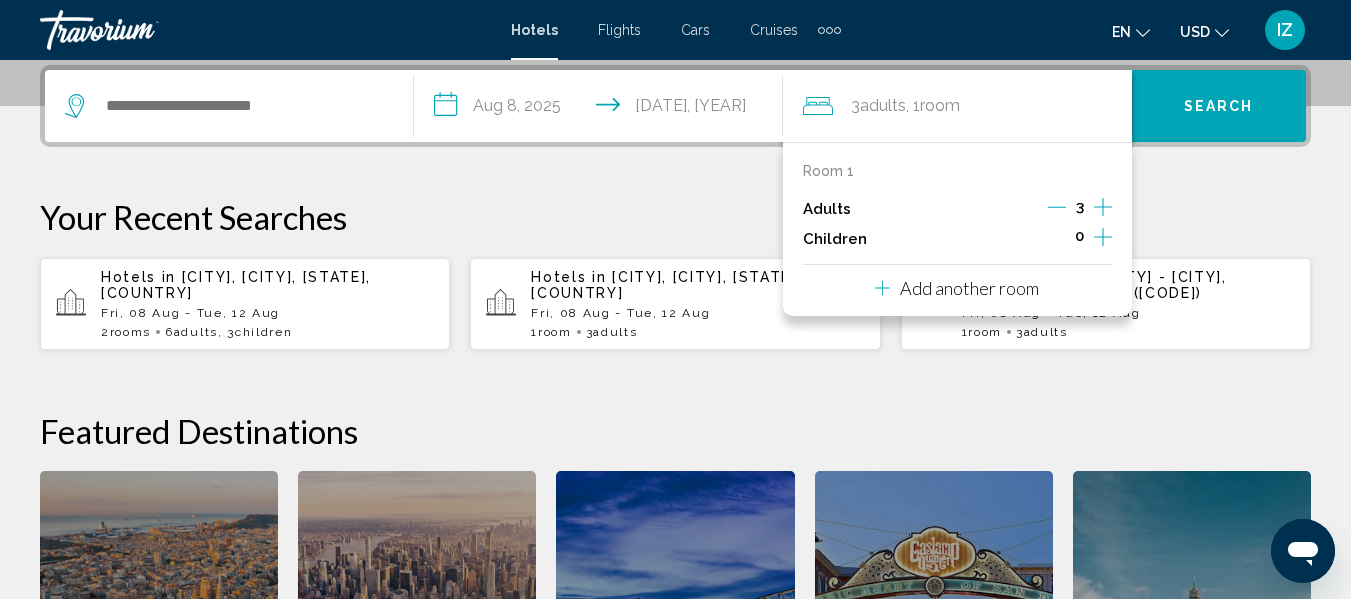 click 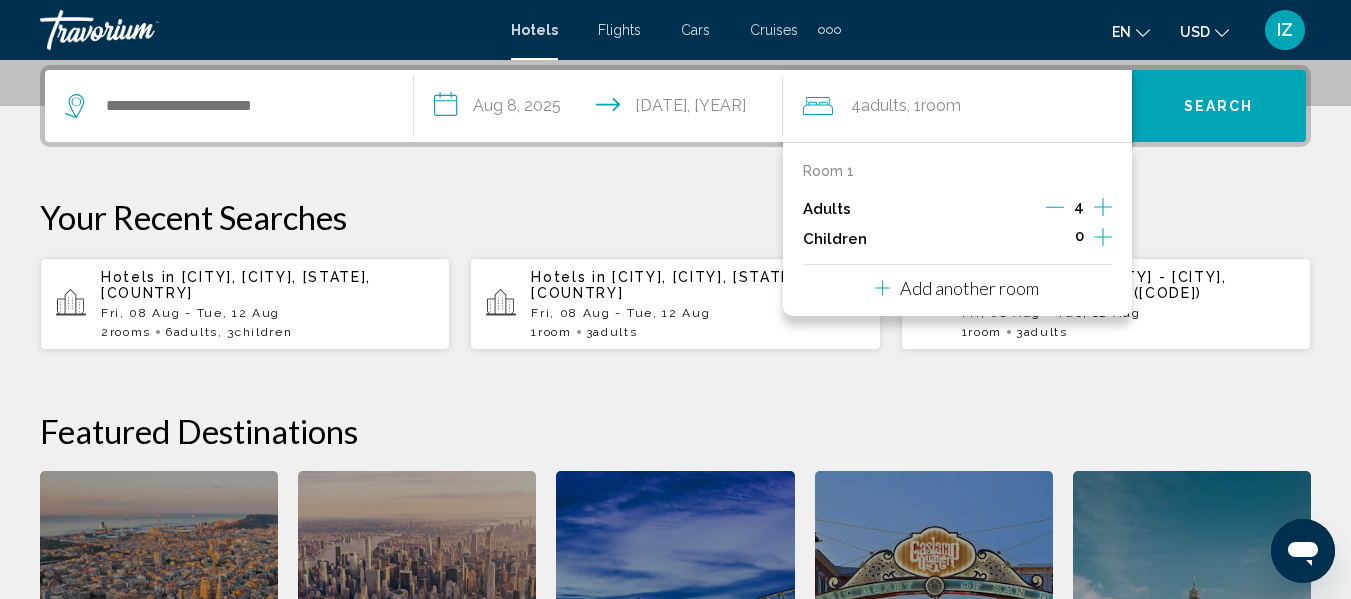 click 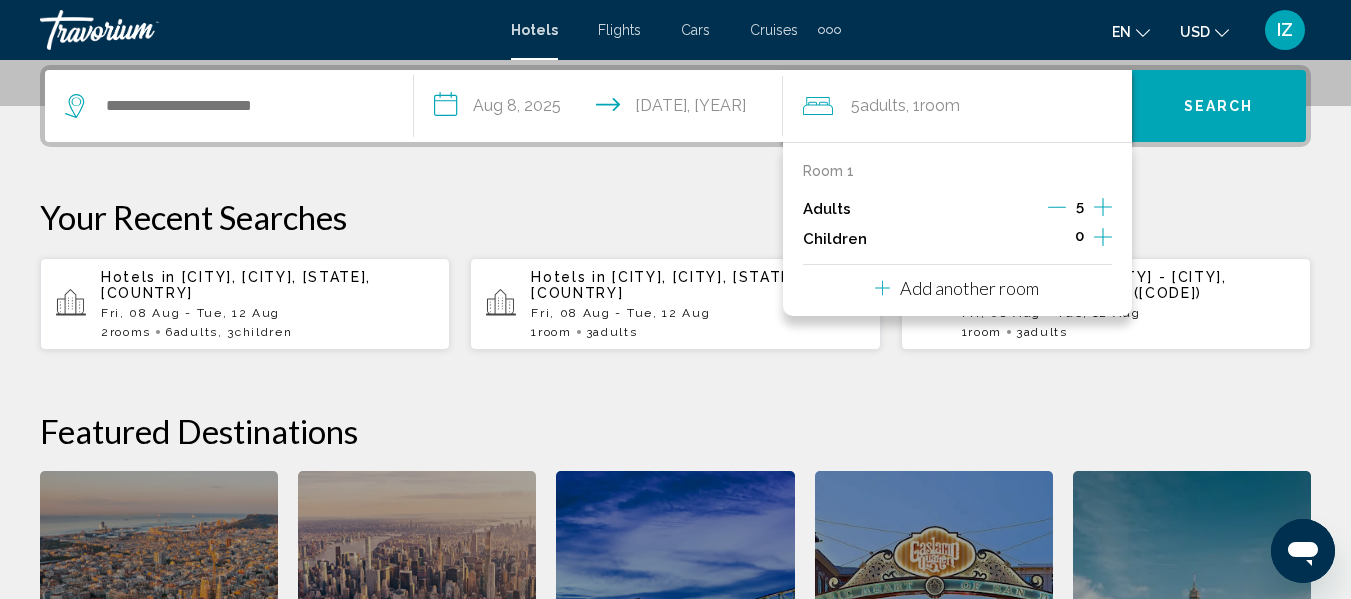 click 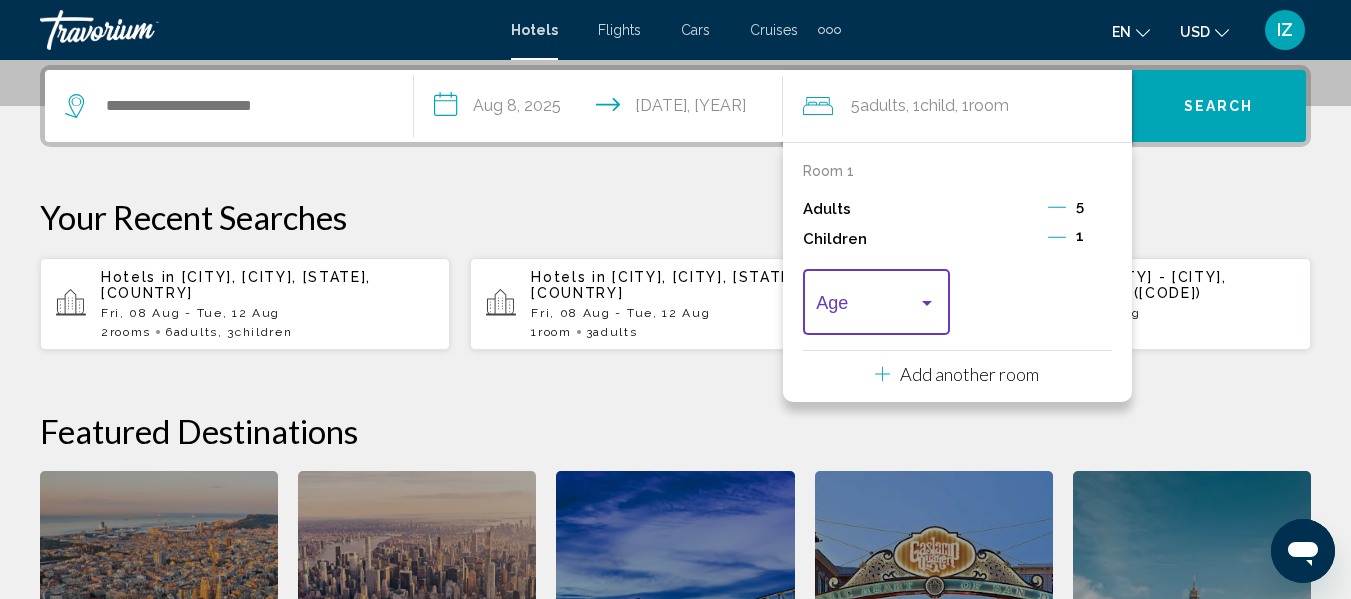 click at bounding box center [927, 303] 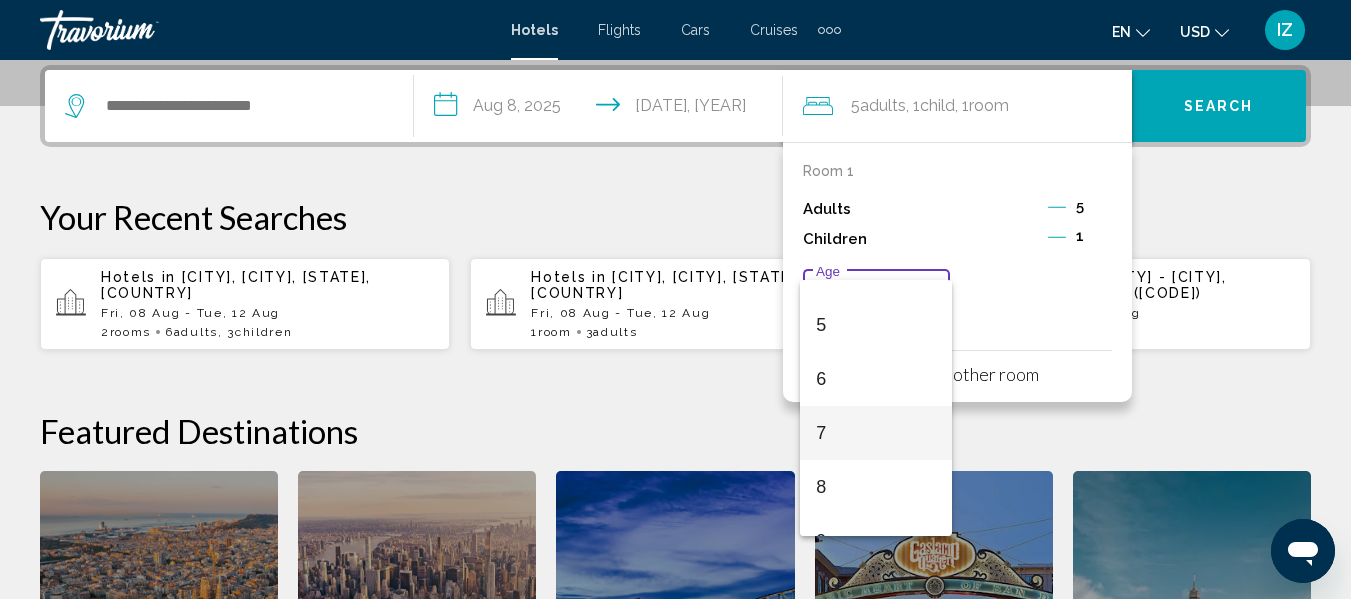scroll, scrollTop: 300, scrollLeft: 0, axis: vertical 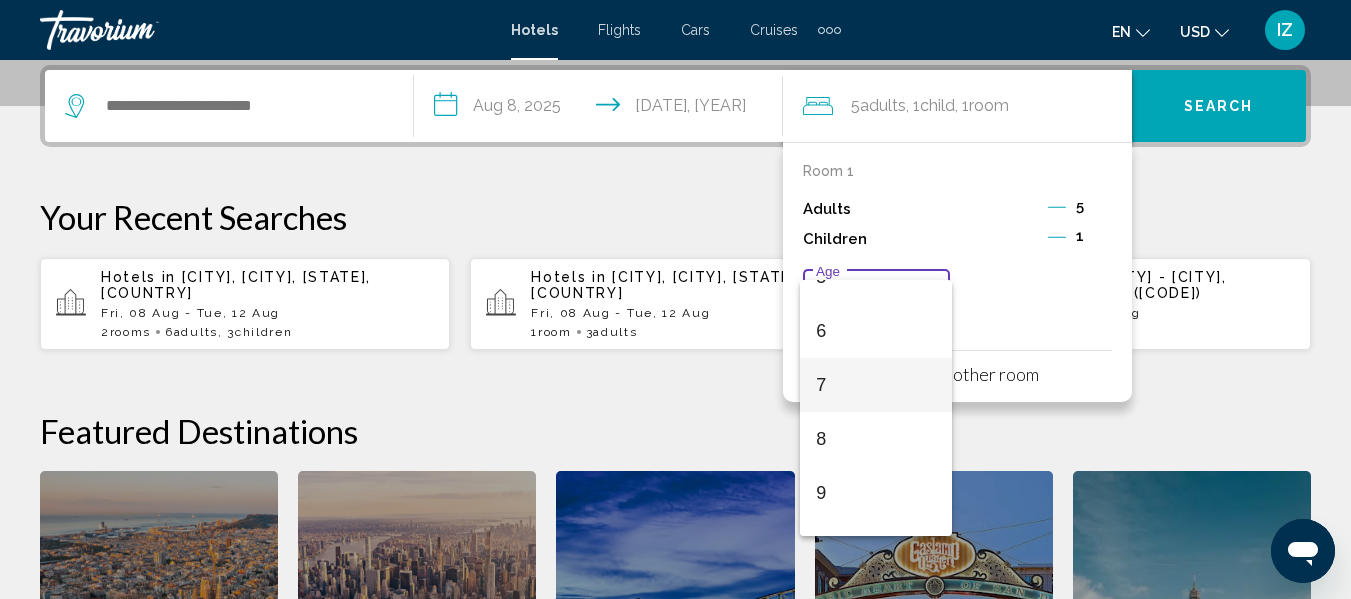 click on "7" at bounding box center [876, 385] 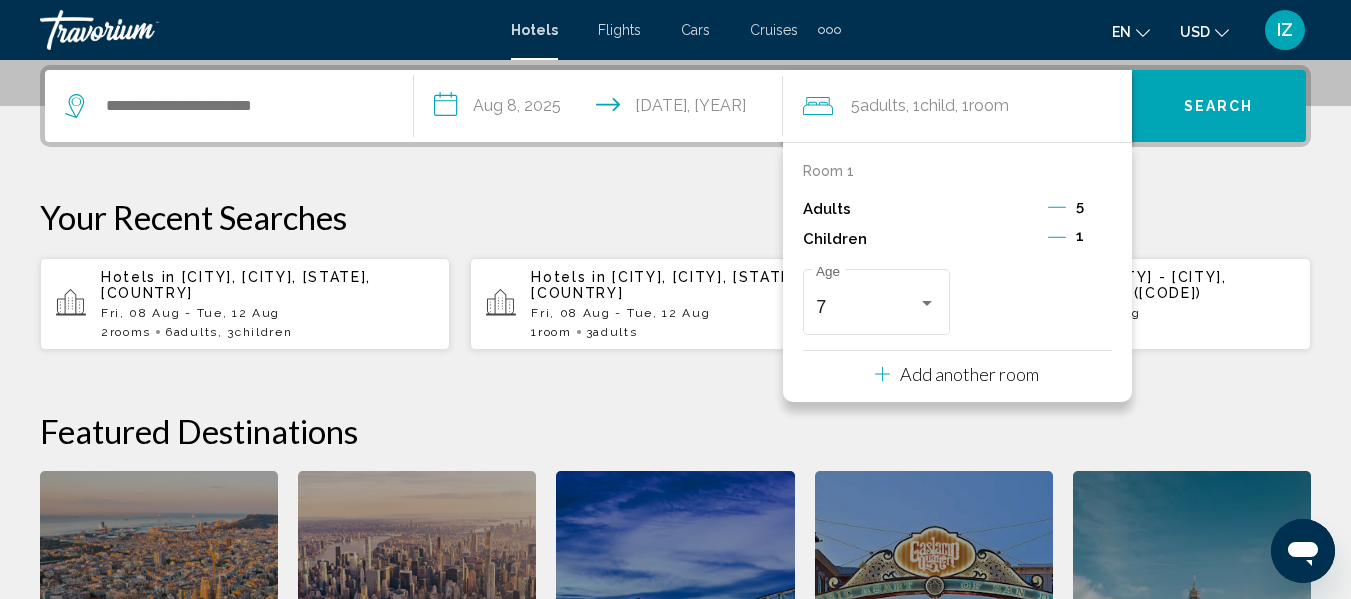 click on "**********" at bounding box center [675, 428] 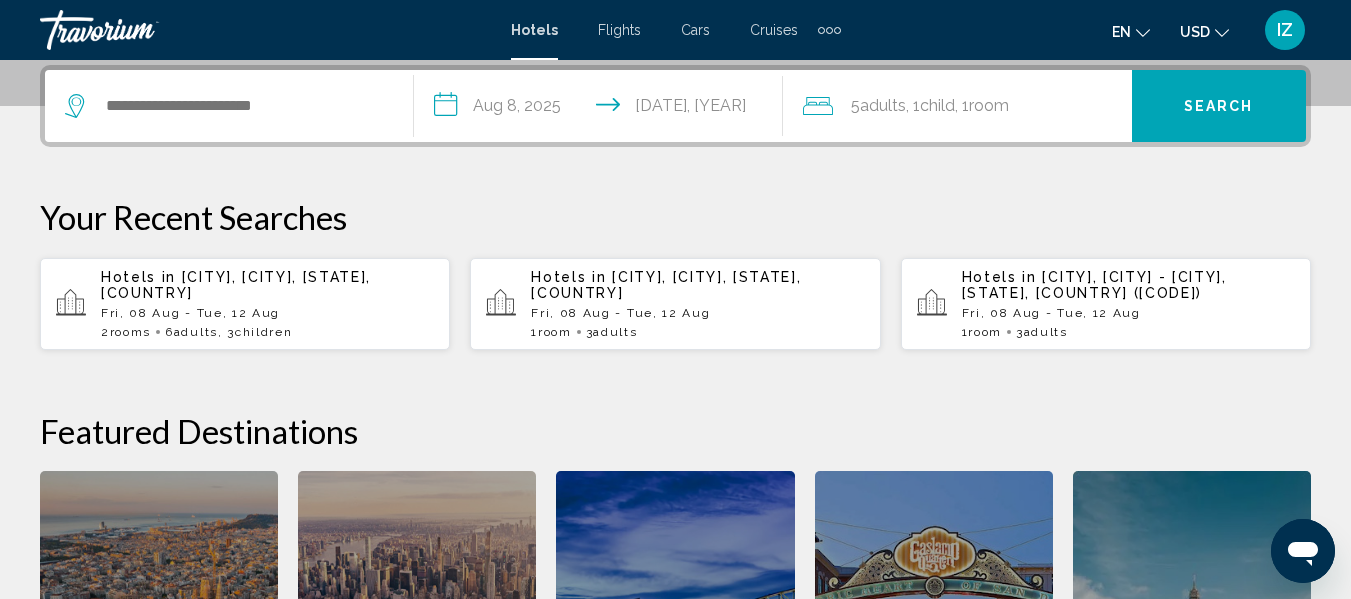 click 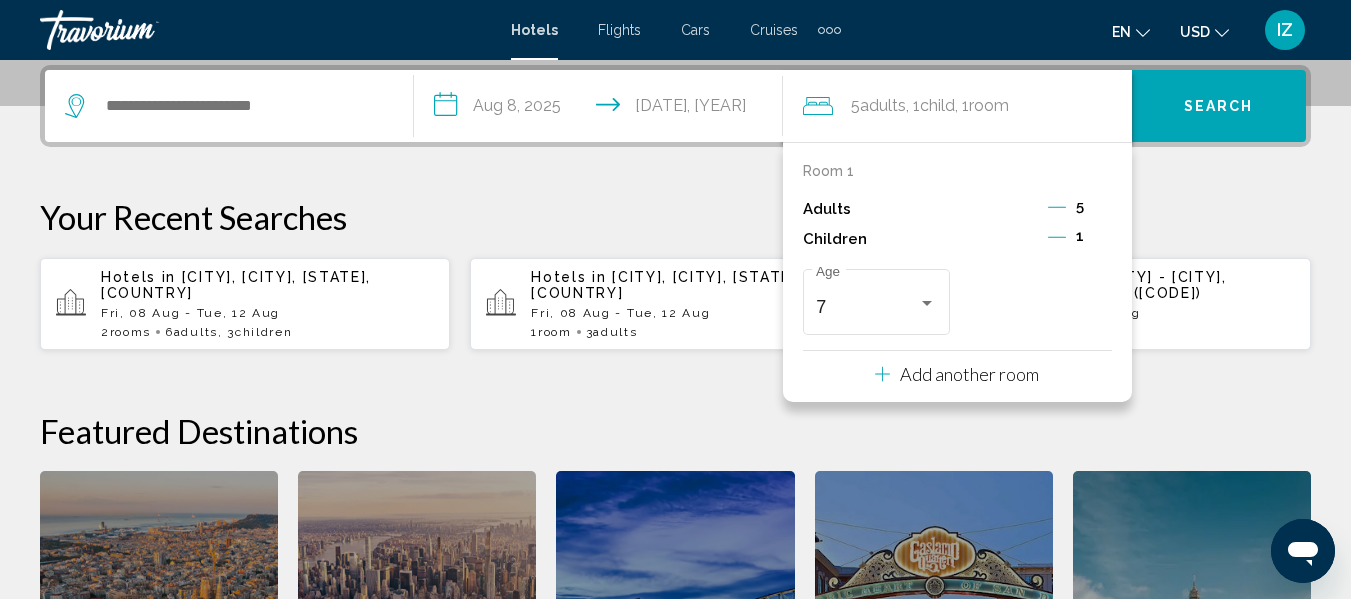 click 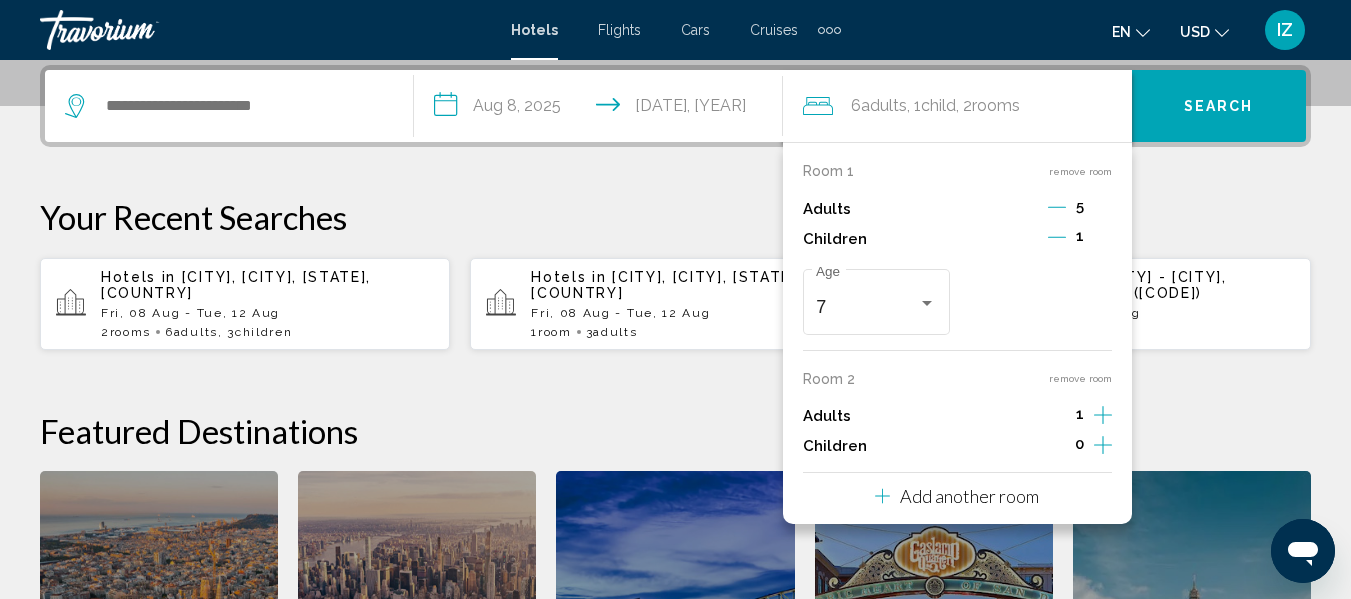 click 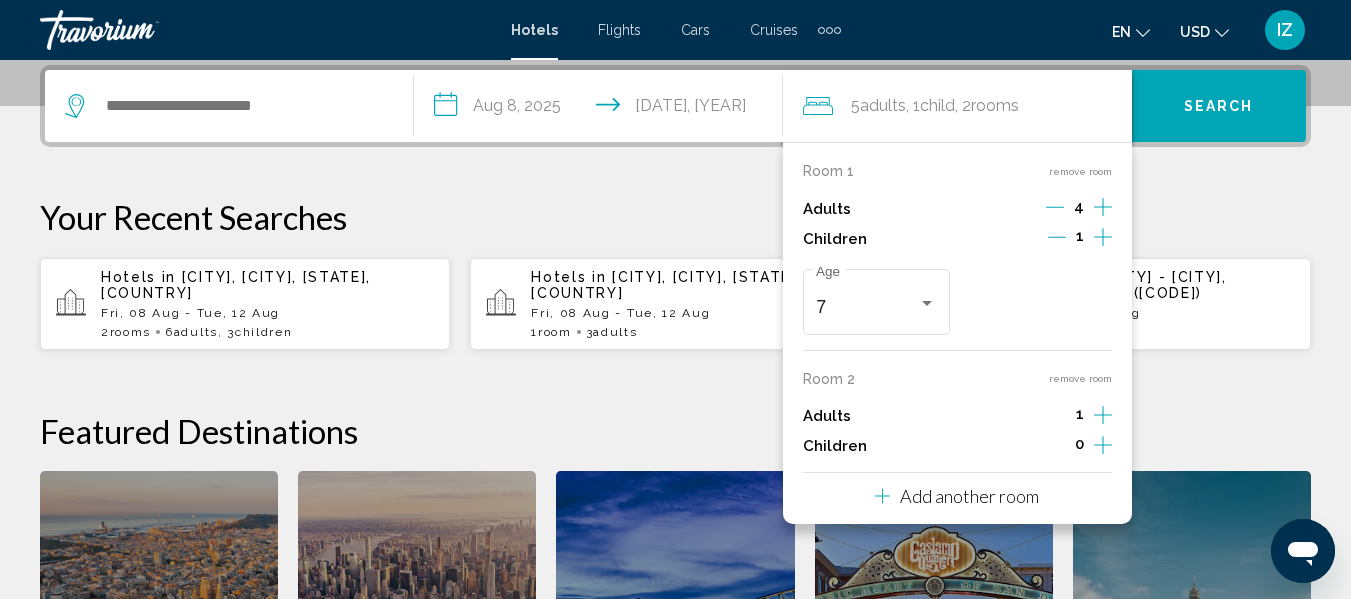 click on "4" at bounding box center (1079, 206) 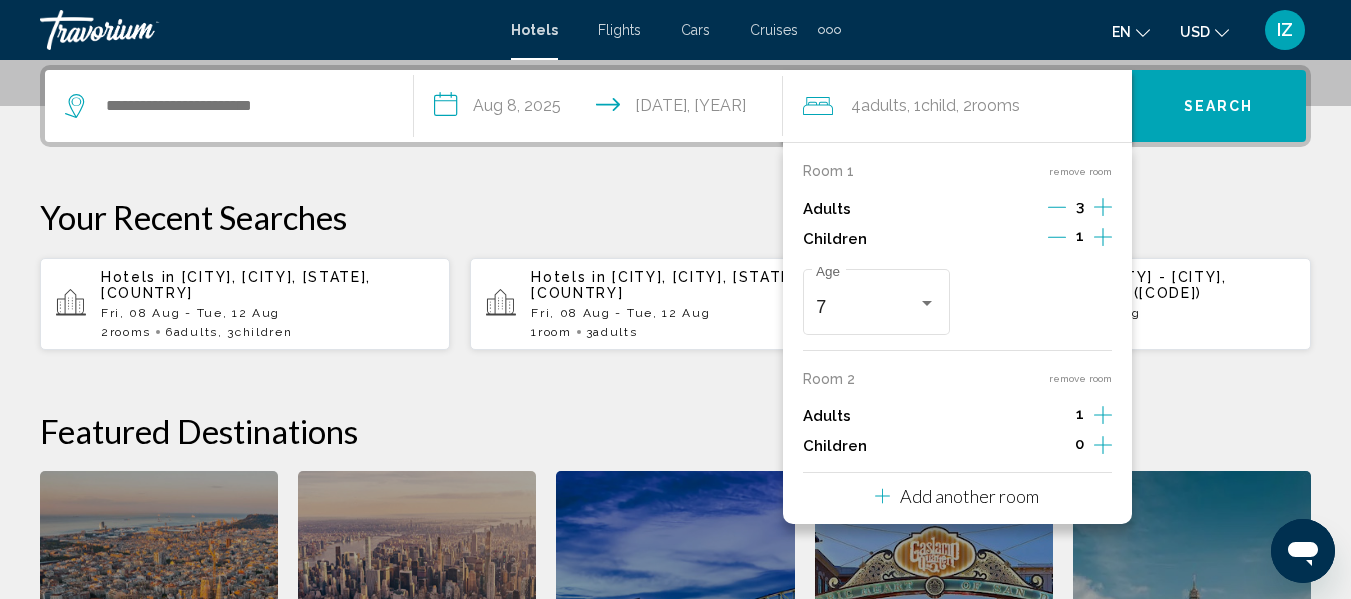 click 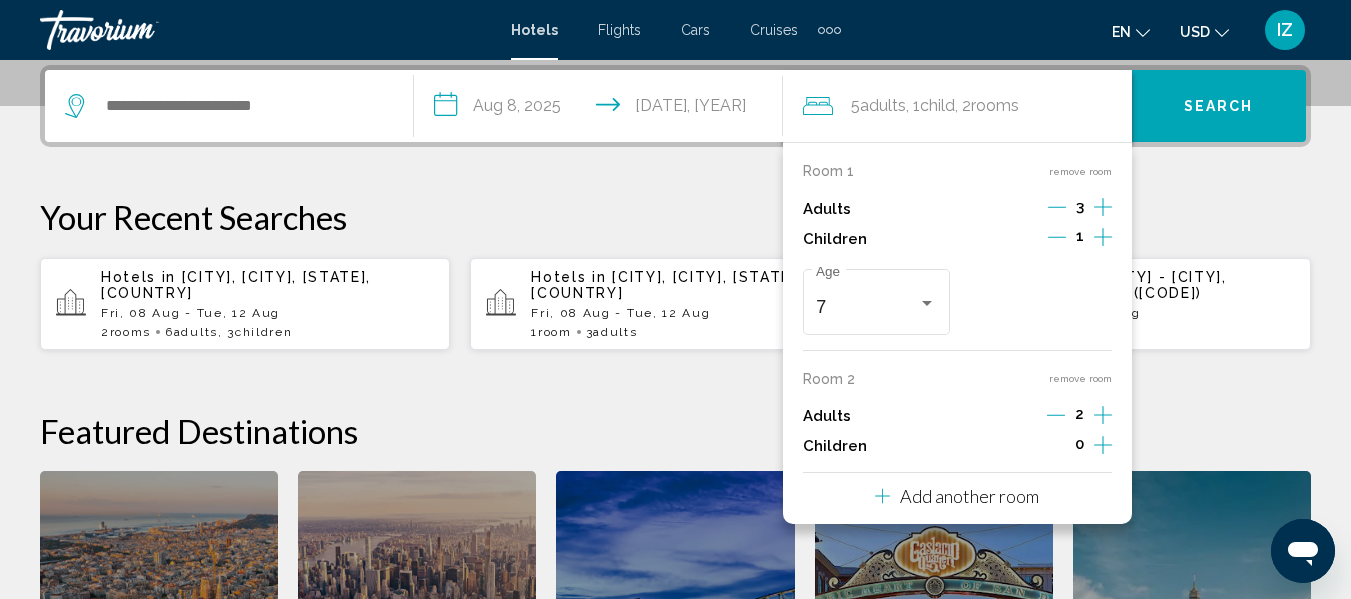 click 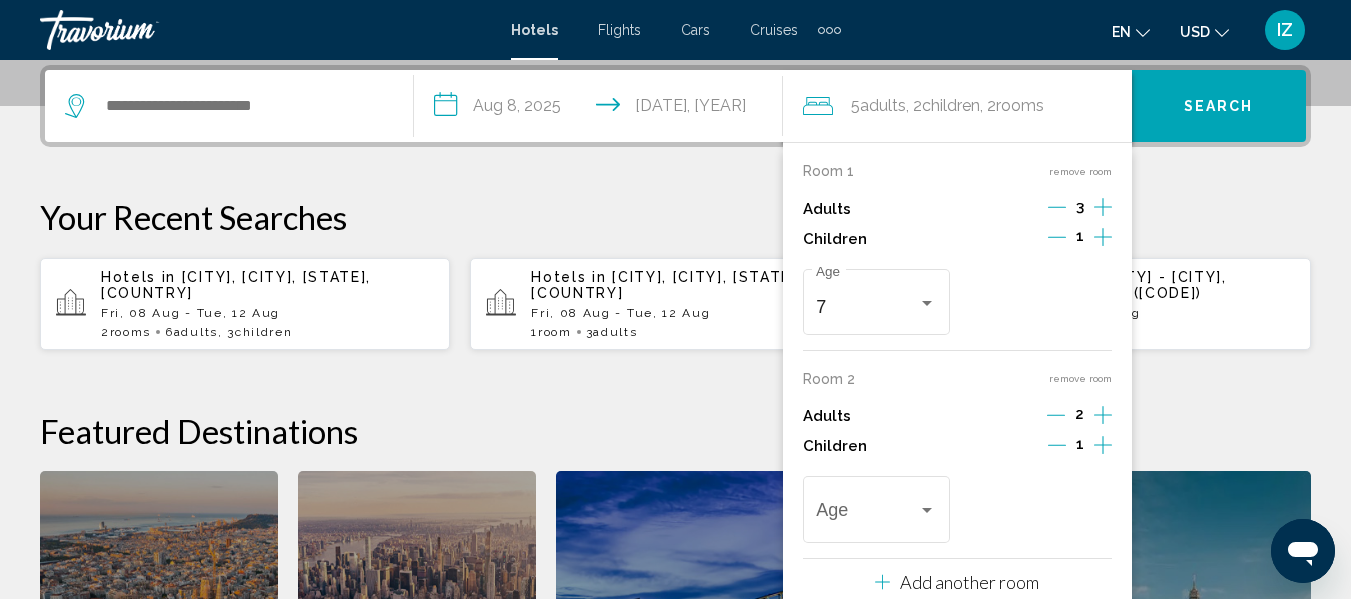 click 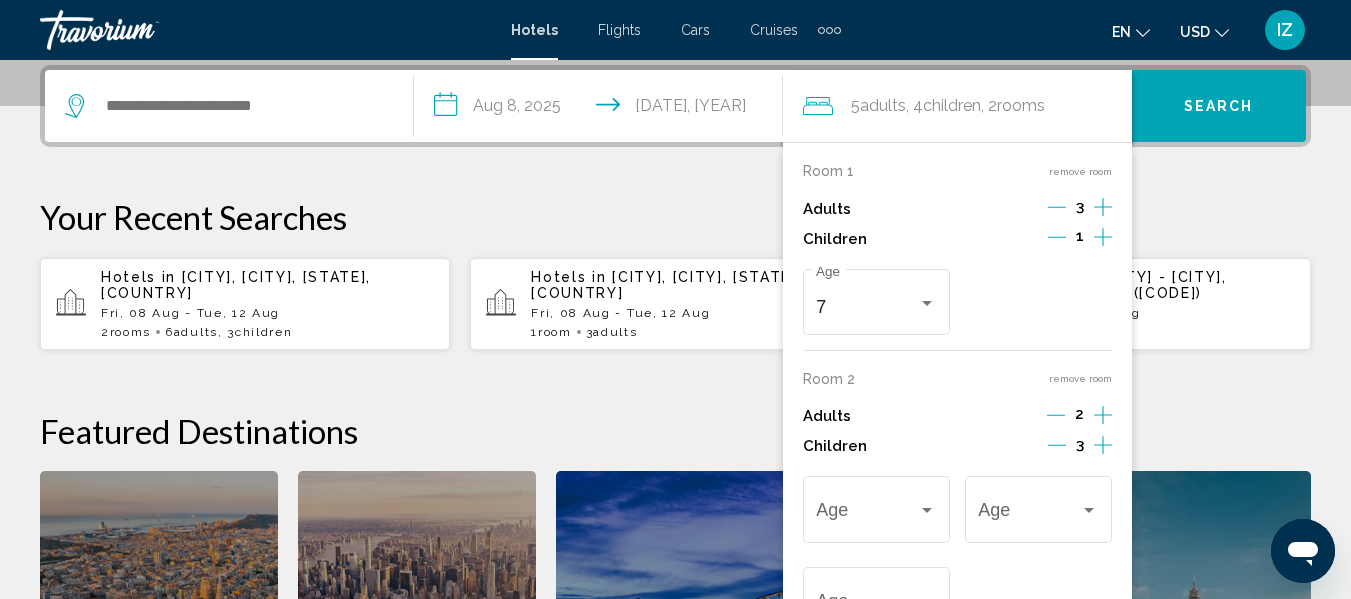 click 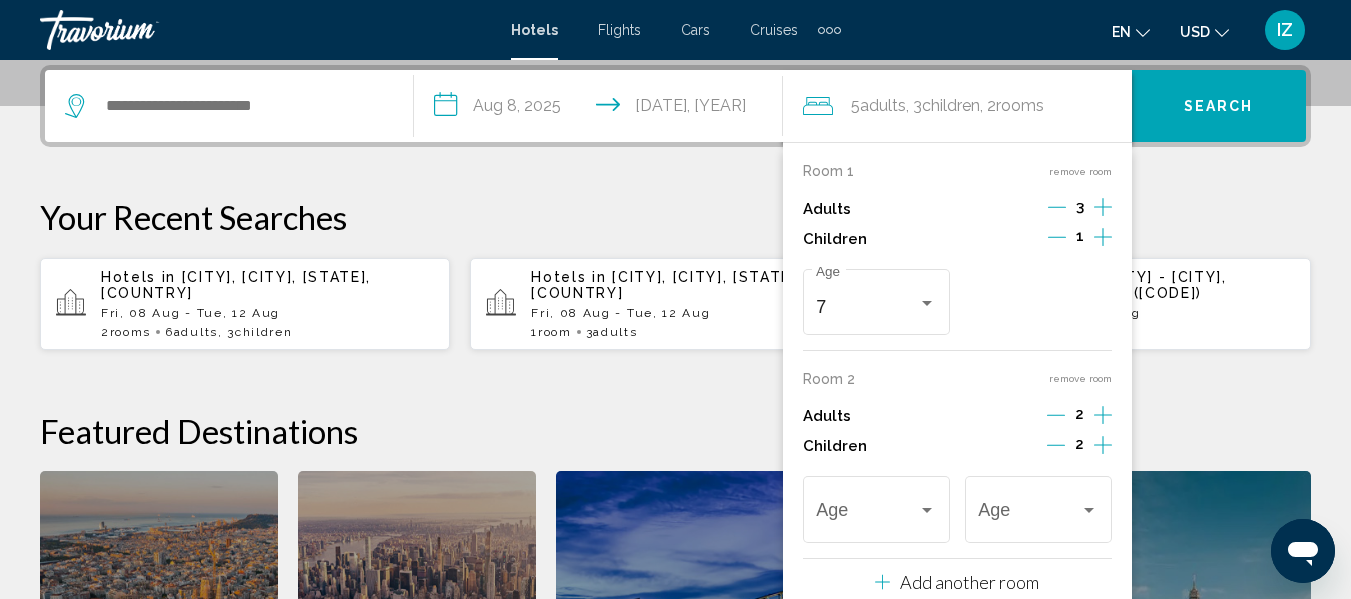 click 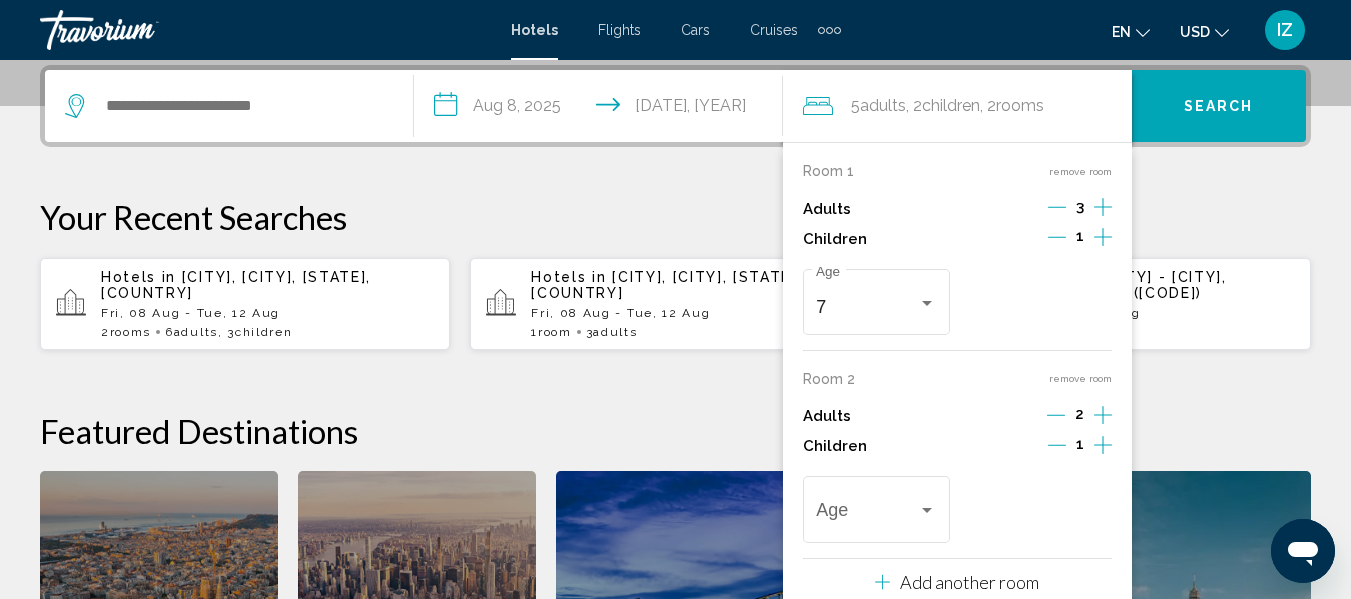 click 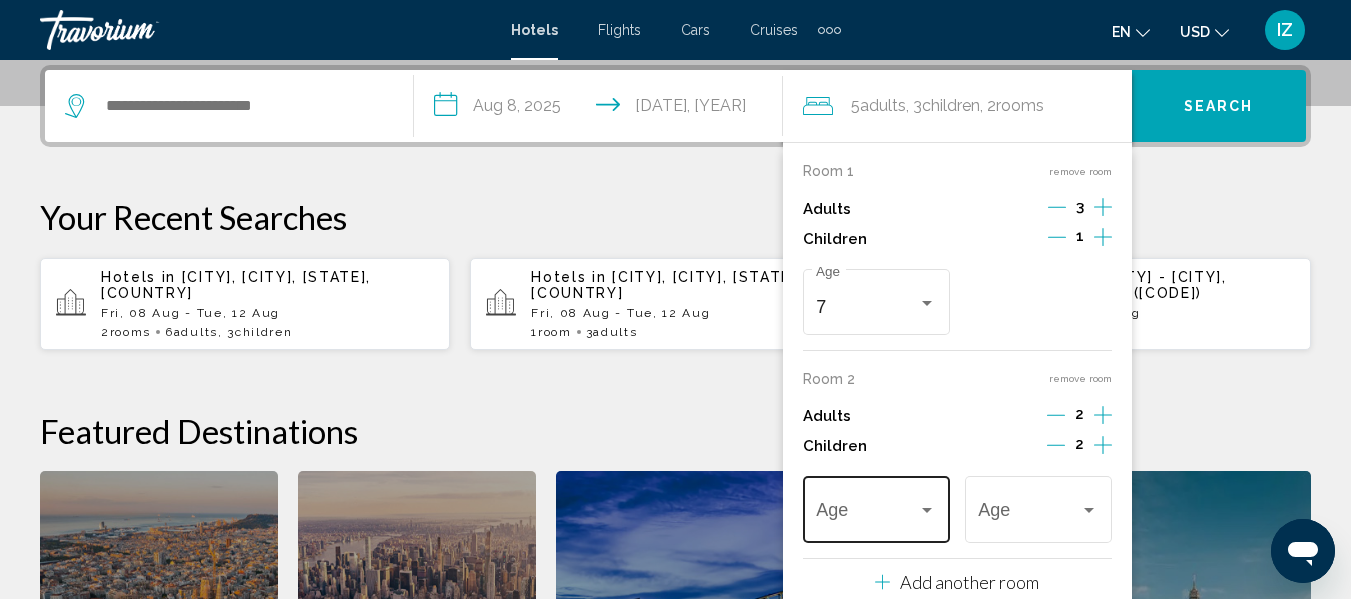 click at bounding box center (927, 510) 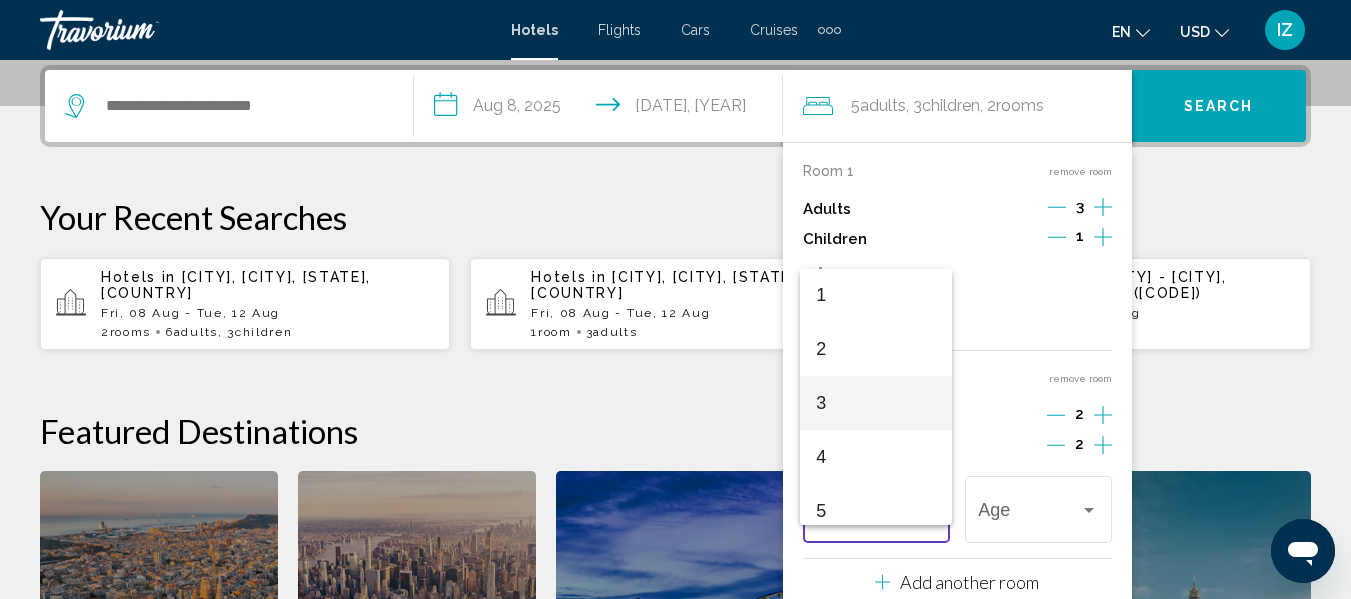 scroll, scrollTop: 100, scrollLeft: 0, axis: vertical 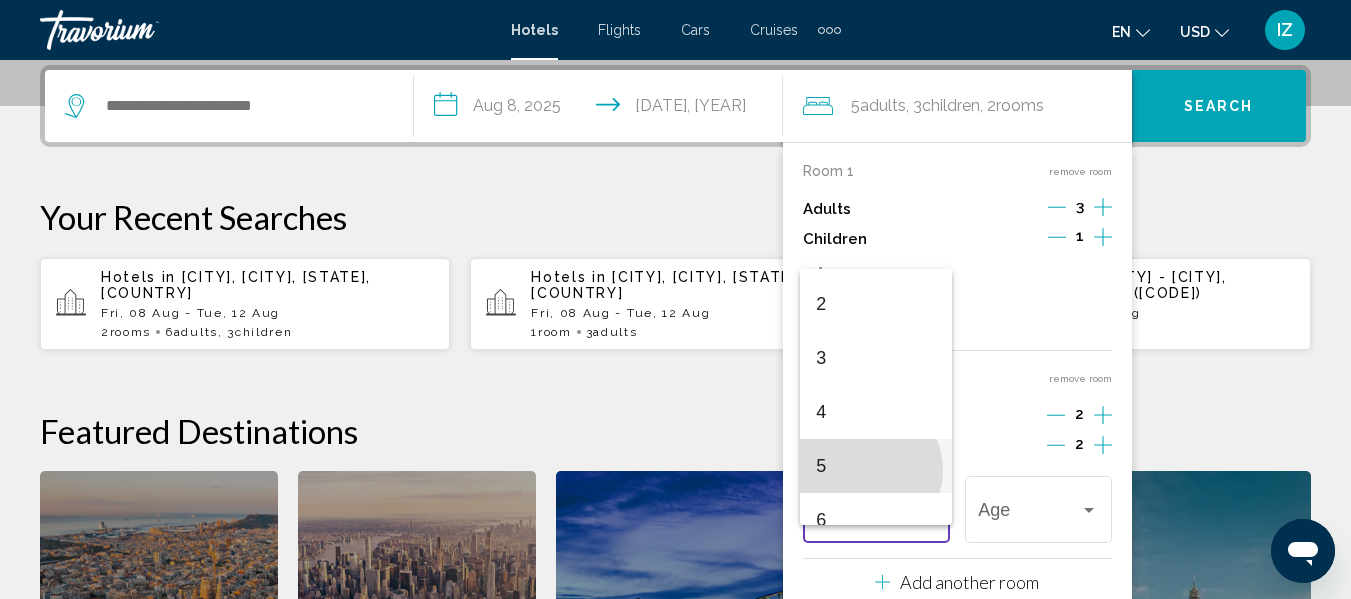 click on "5" at bounding box center [876, 466] 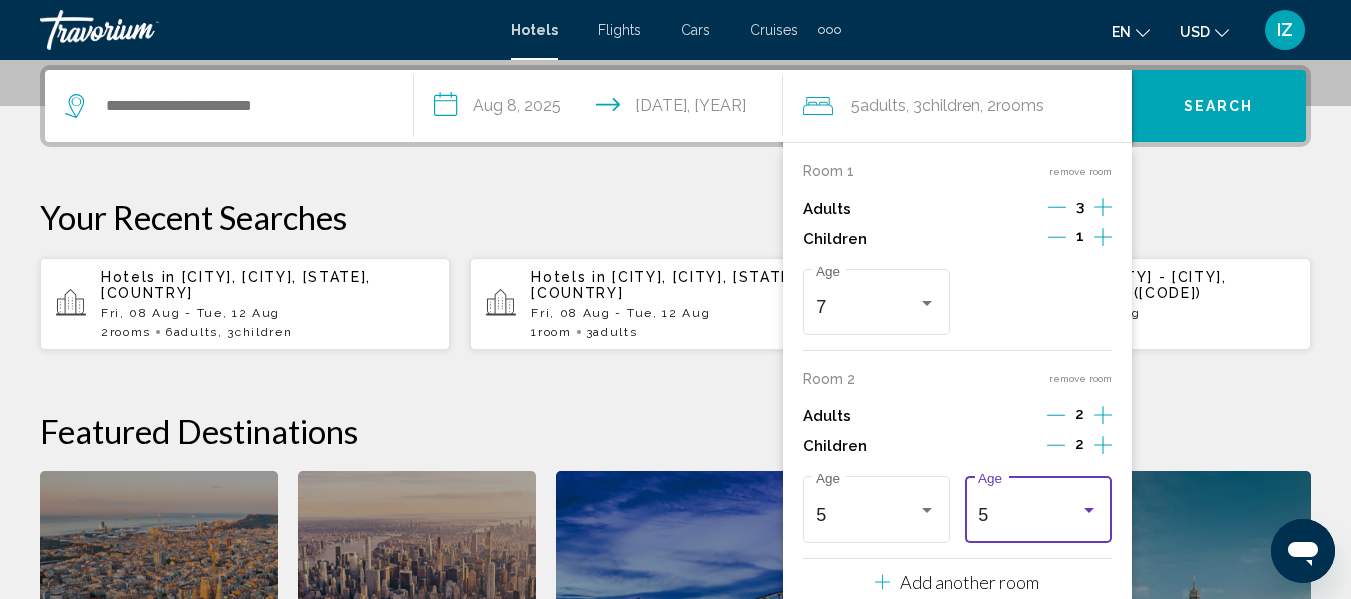 click at bounding box center [1089, 510] 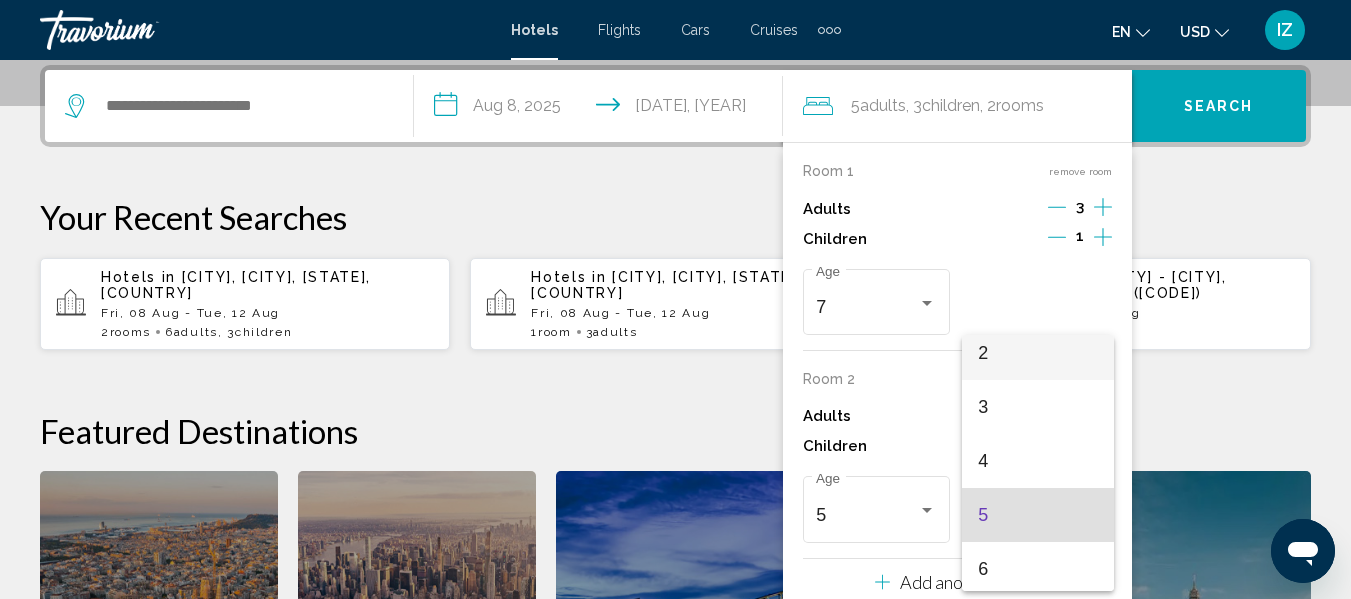scroll, scrollTop: 17, scrollLeft: 0, axis: vertical 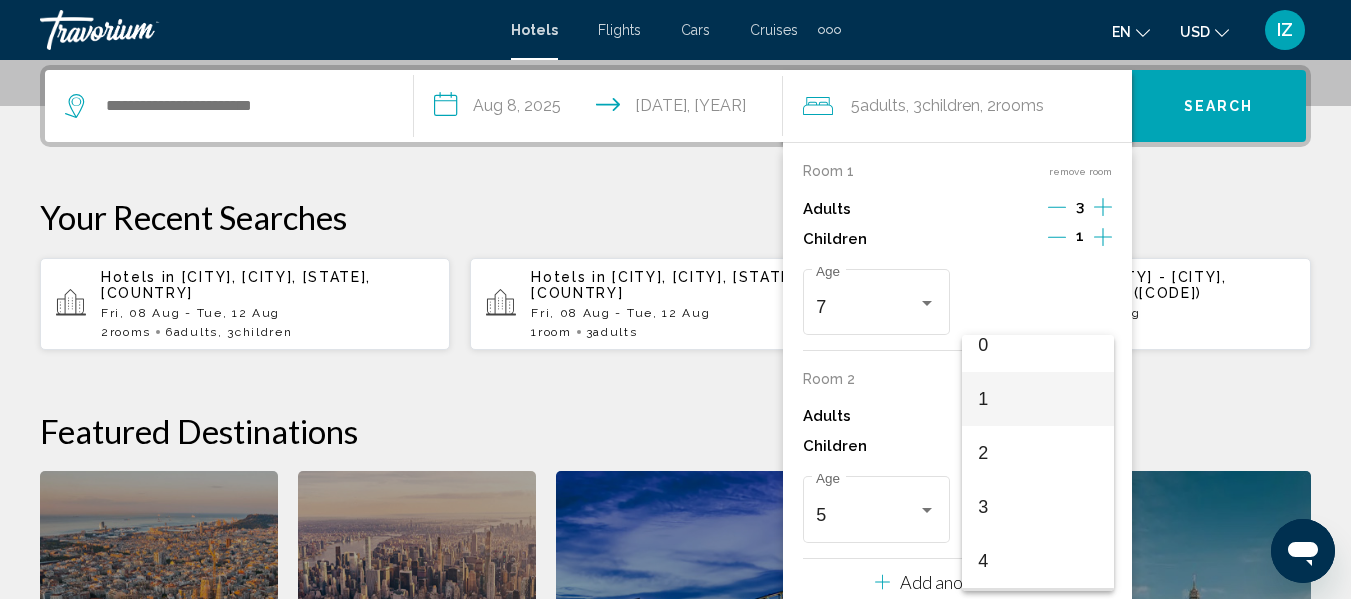click on "1" at bounding box center (1038, 399) 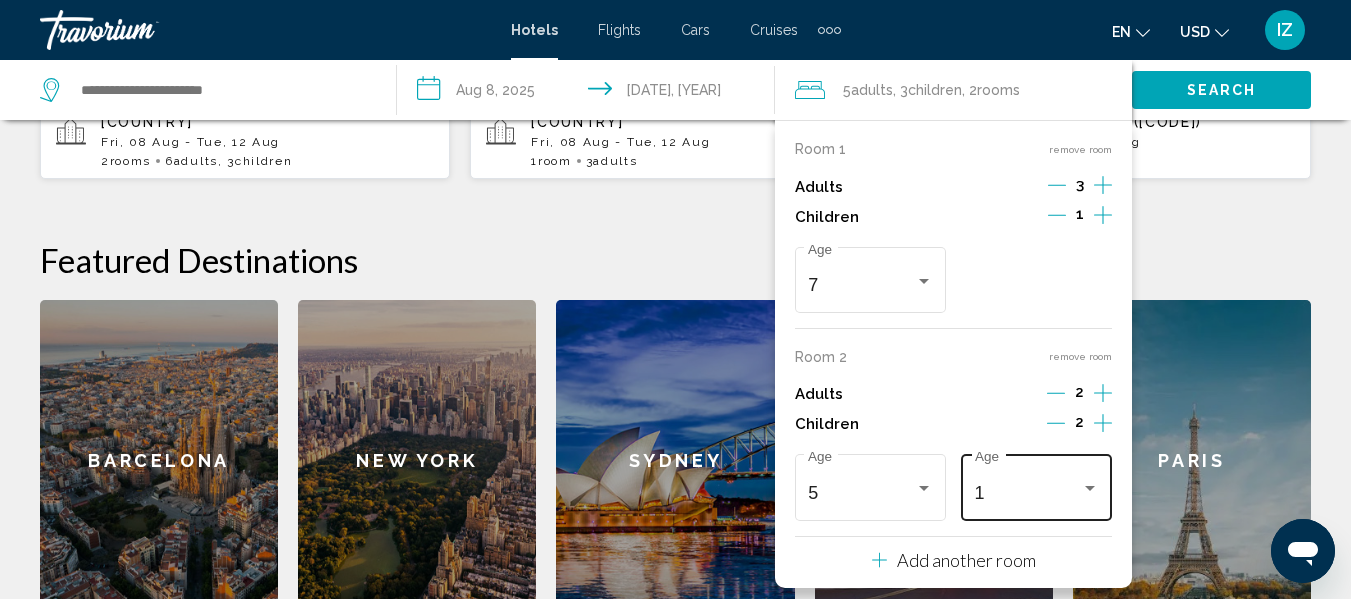 scroll, scrollTop: 694, scrollLeft: 0, axis: vertical 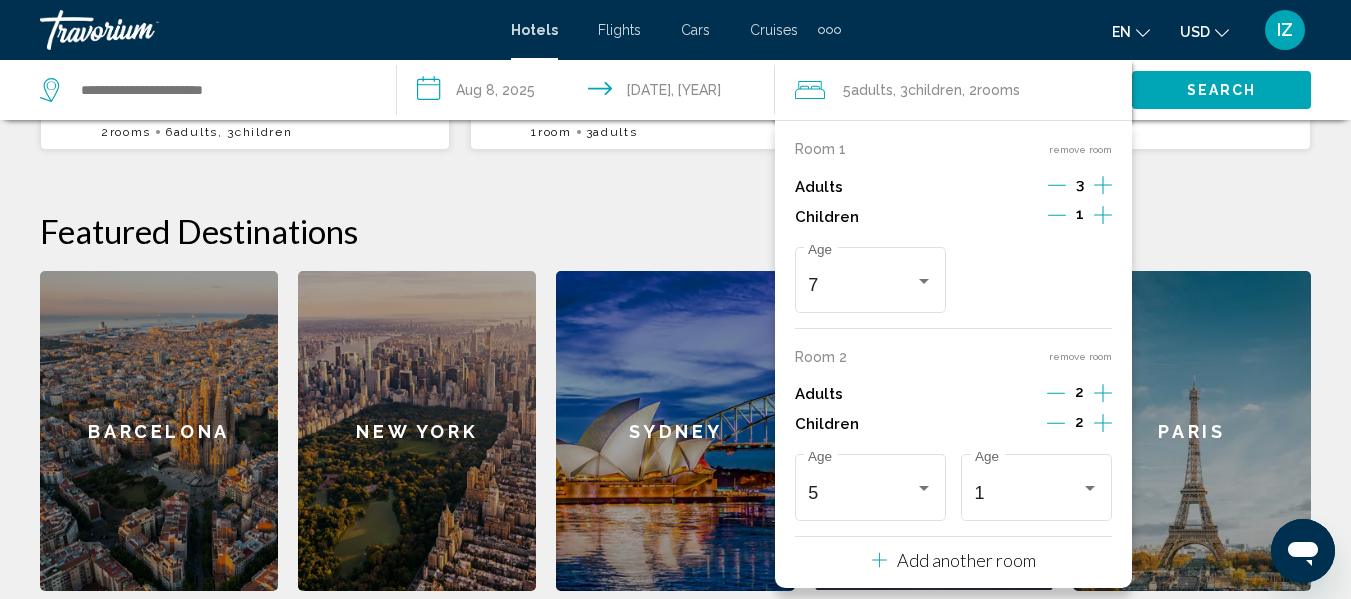 click on "**********" at bounding box center (675, 228) 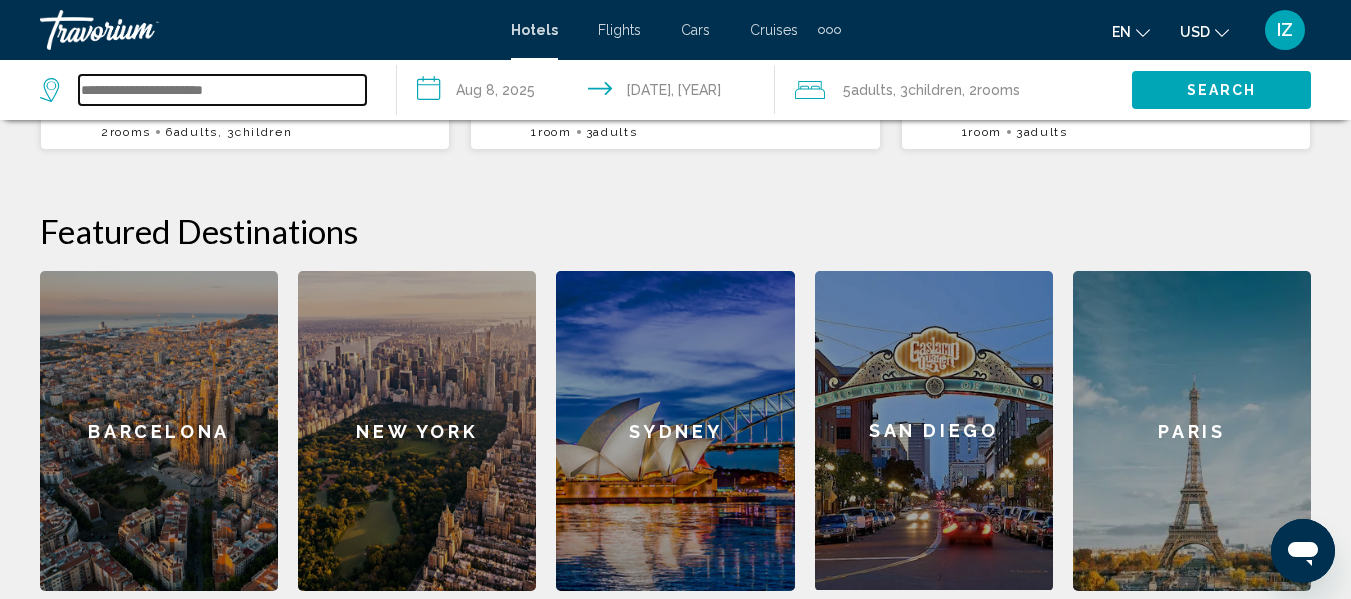 click at bounding box center [222, 90] 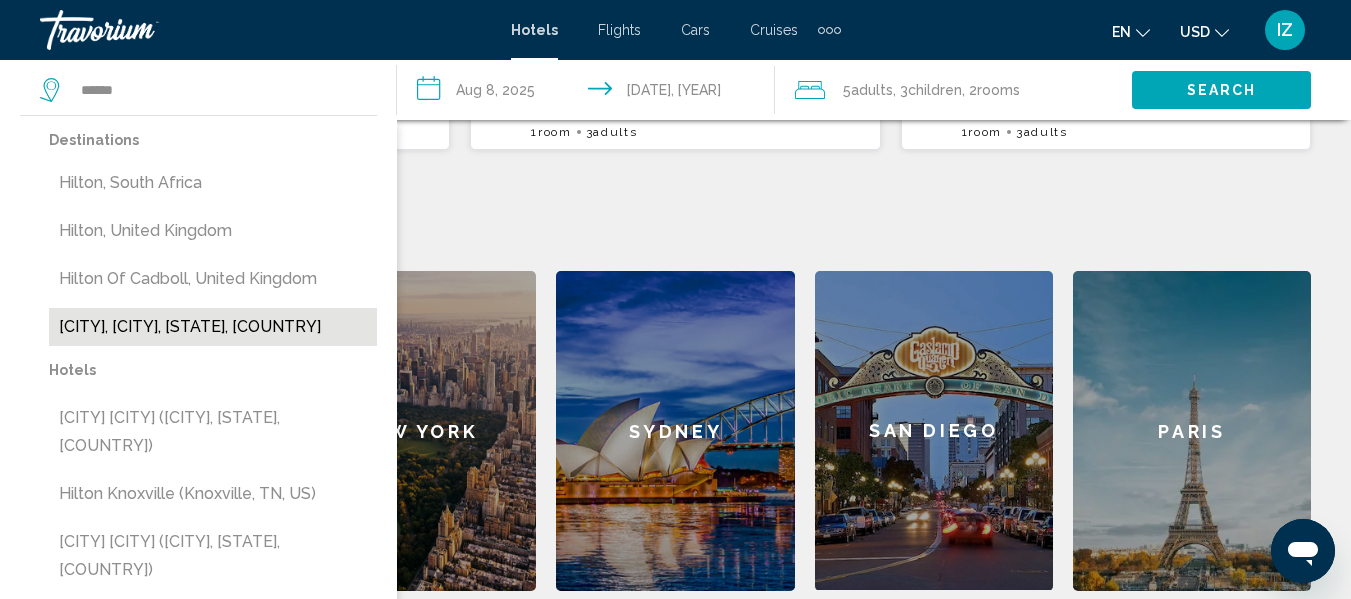 click on "[CITY], [CITY], [STATE], [COUNTRY]" at bounding box center [213, 327] 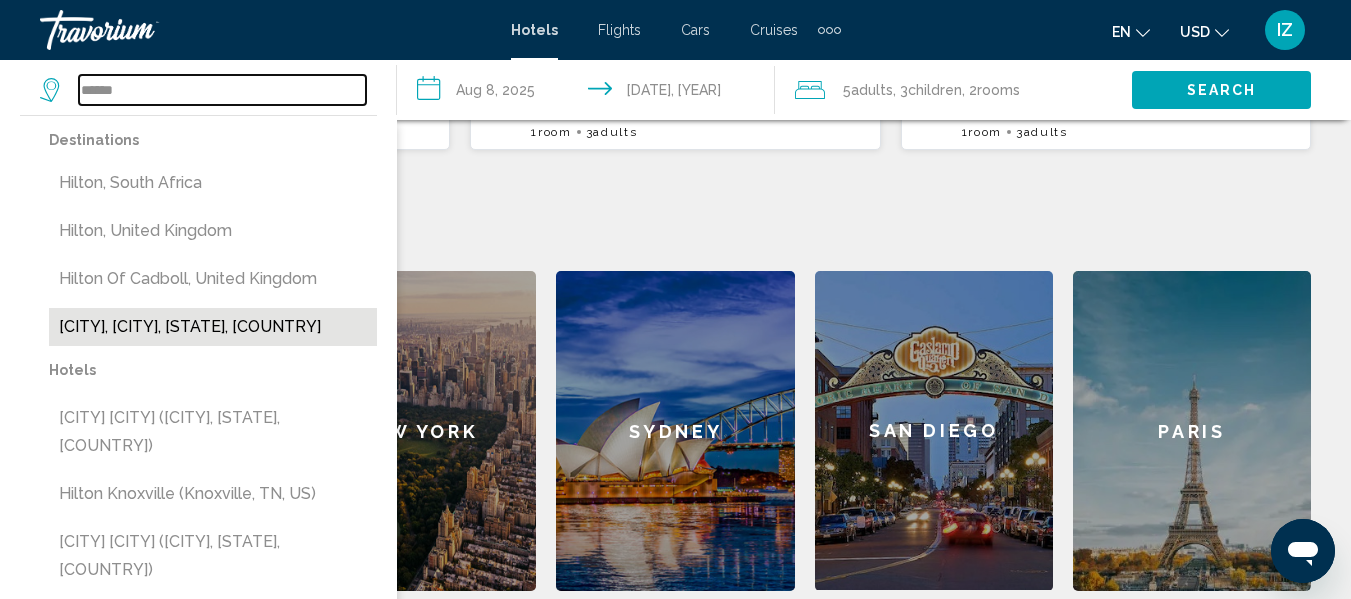 type on "**********" 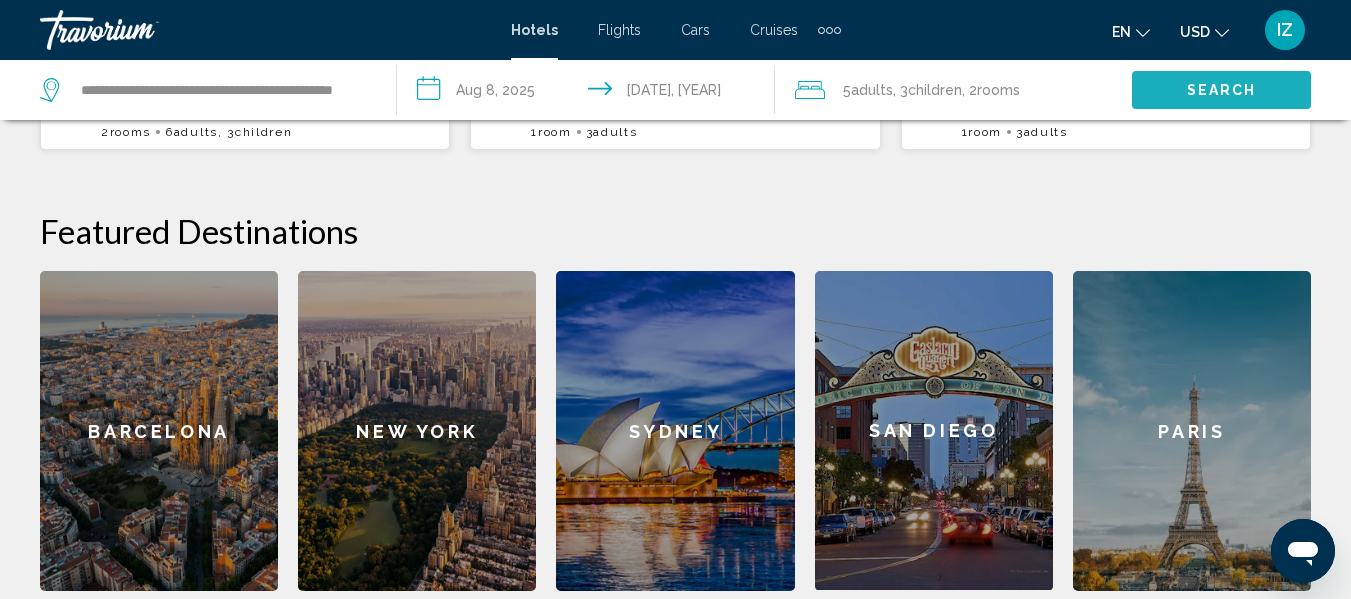 click on "Search" at bounding box center [1222, 91] 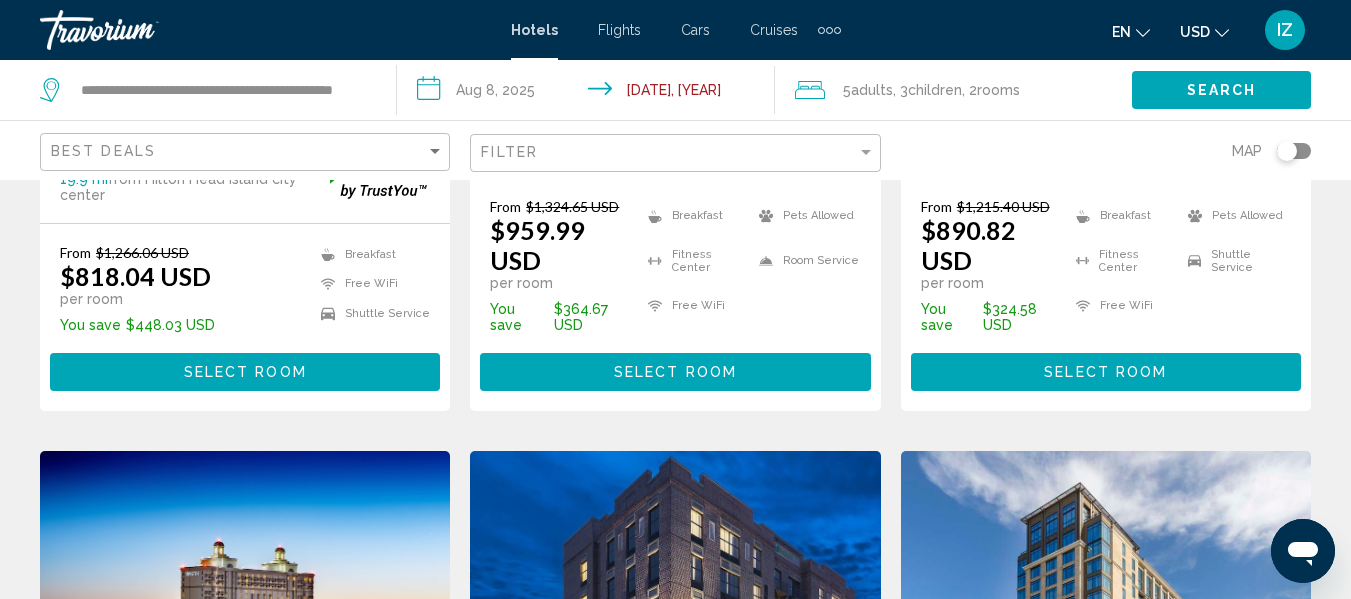 scroll, scrollTop: 600, scrollLeft: 0, axis: vertical 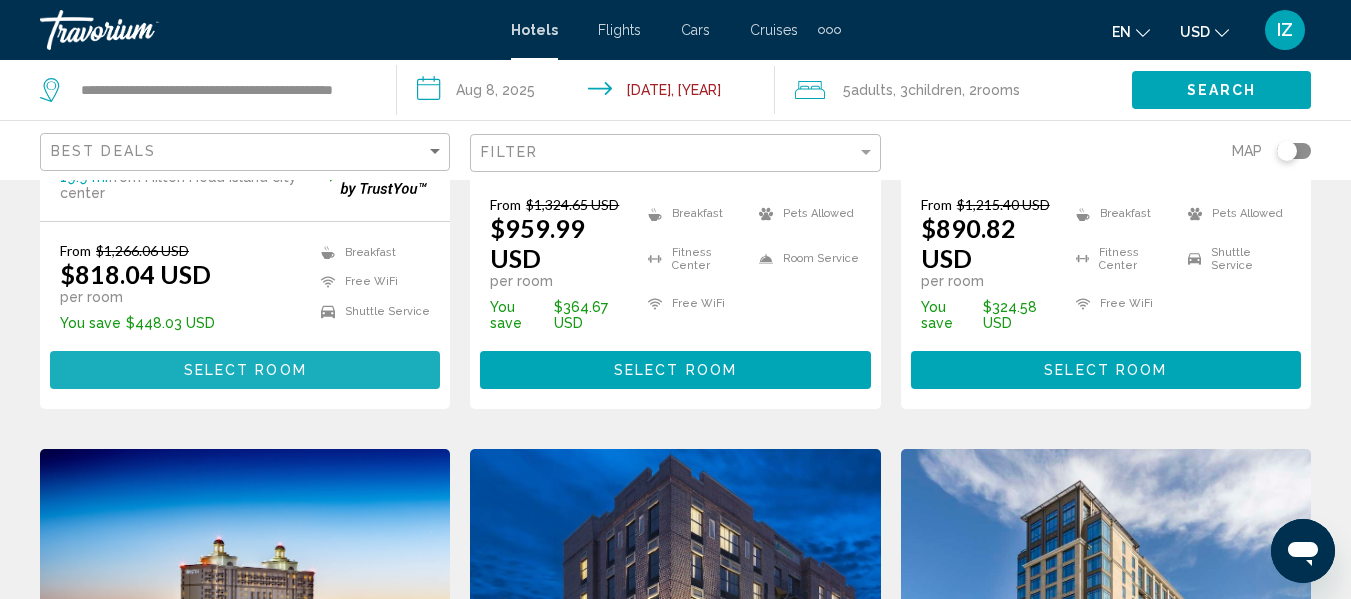 click on "Select Room" at bounding box center (245, 371) 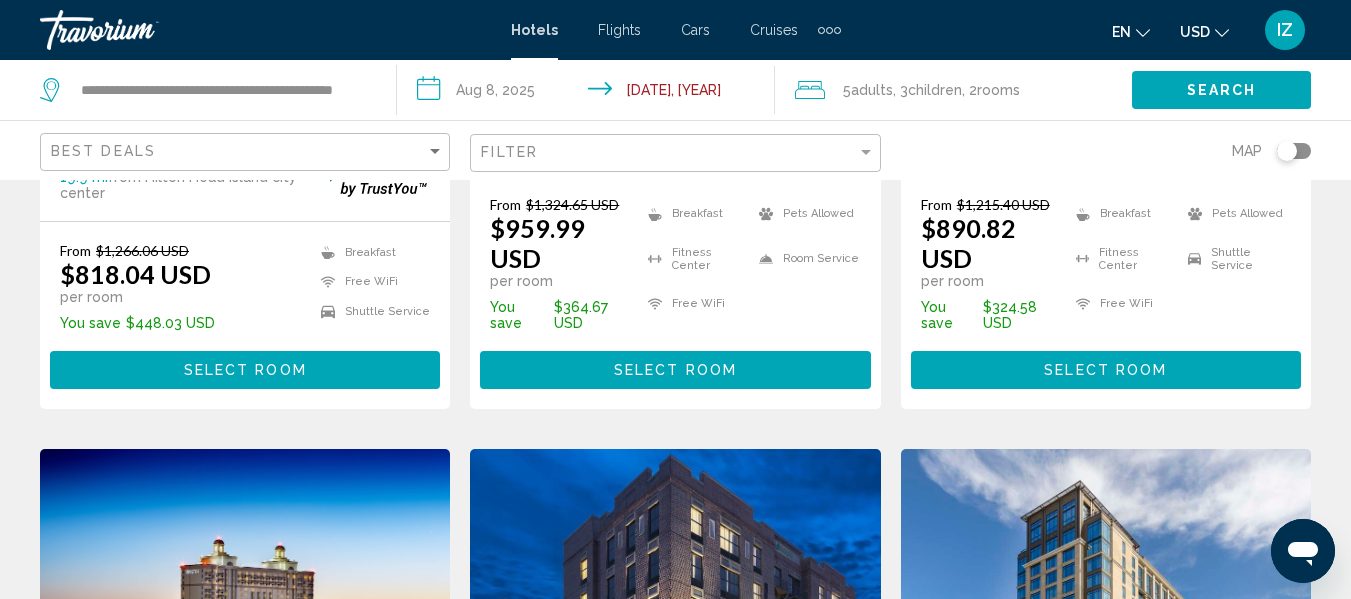 scroll, scrollTop: 235, scrollLeft: 0, axis: vertical 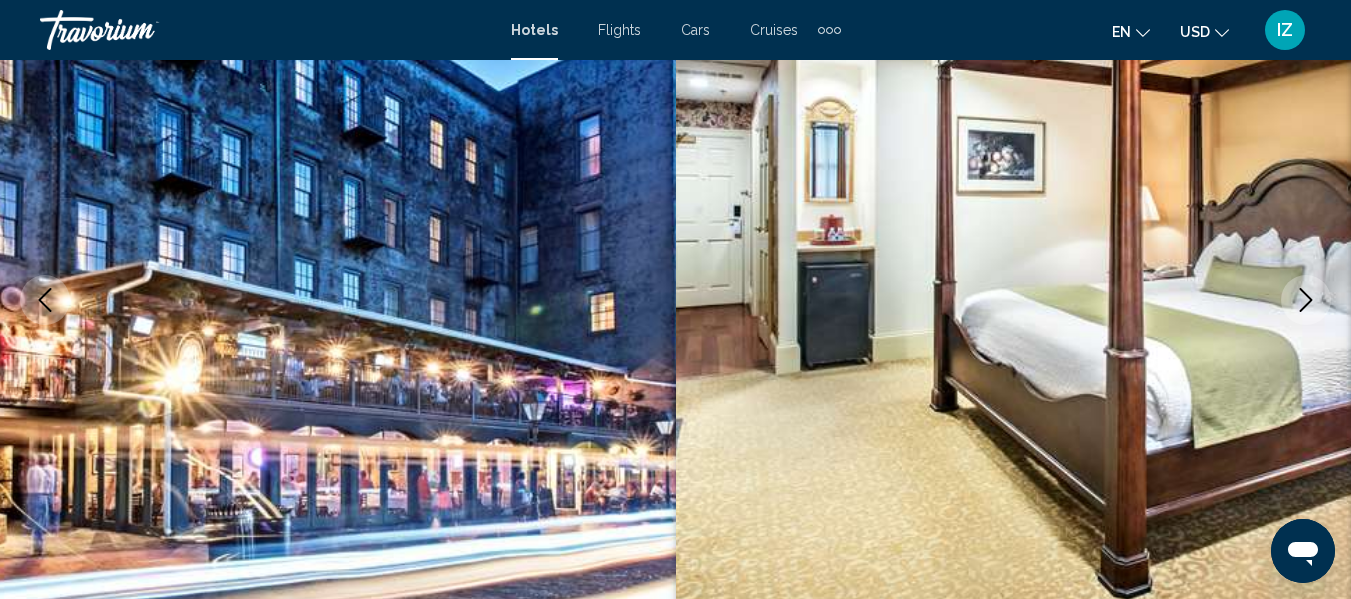 click 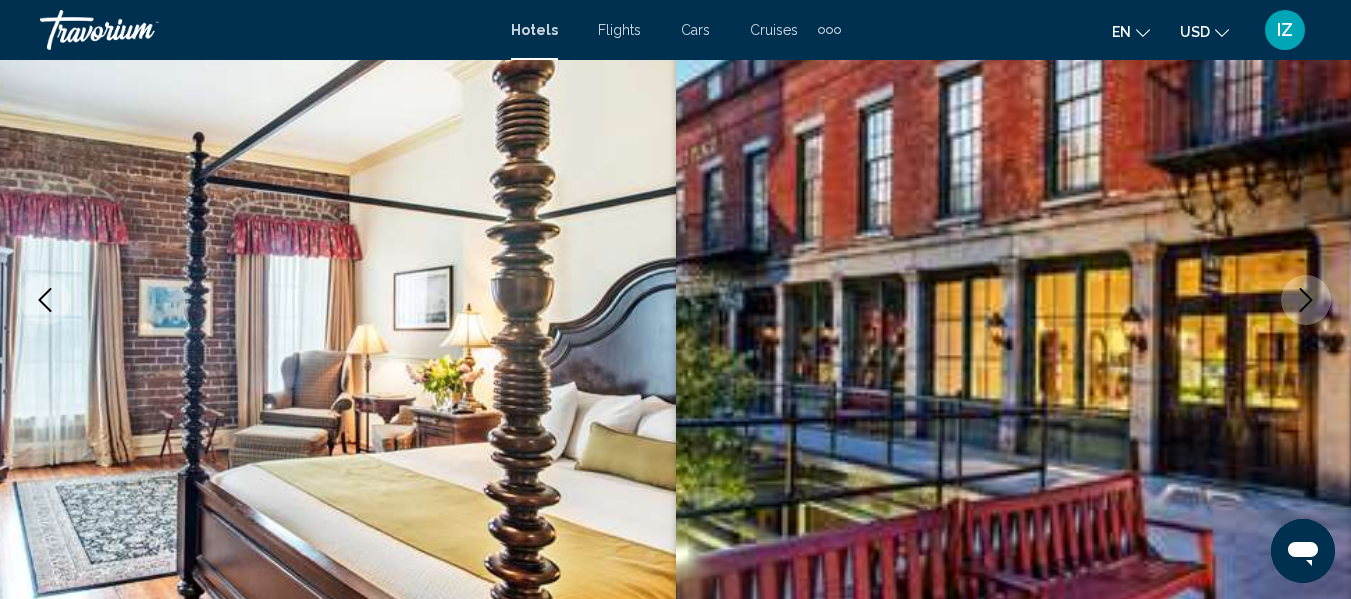 click 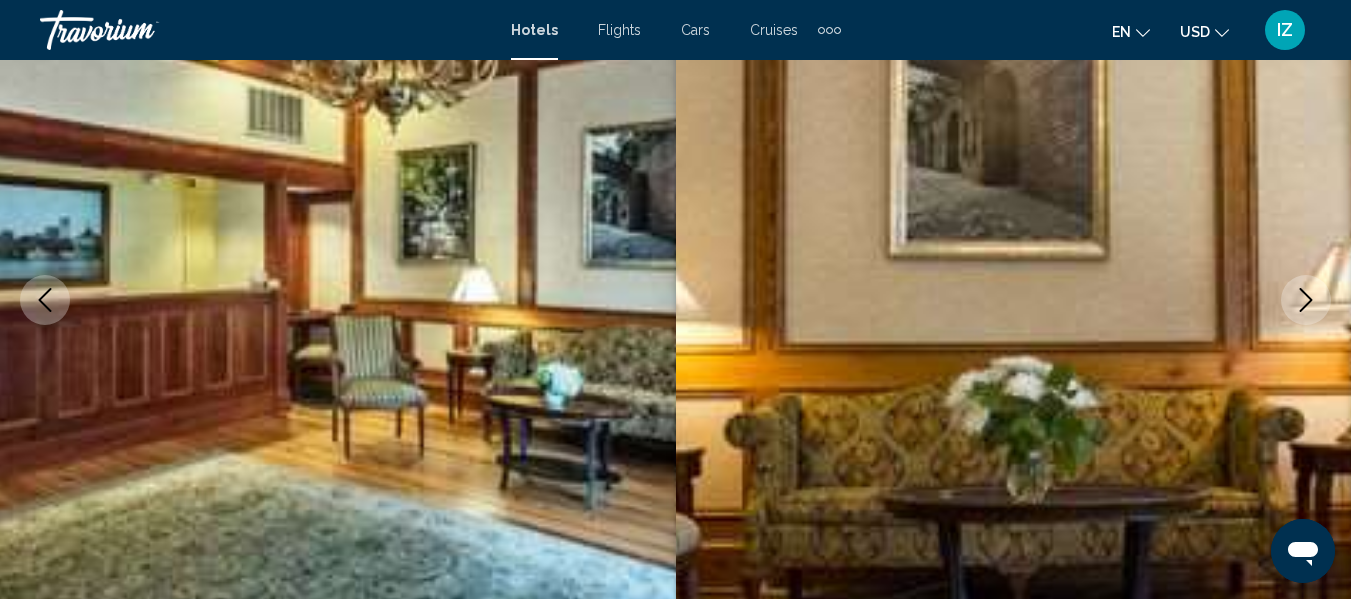 click 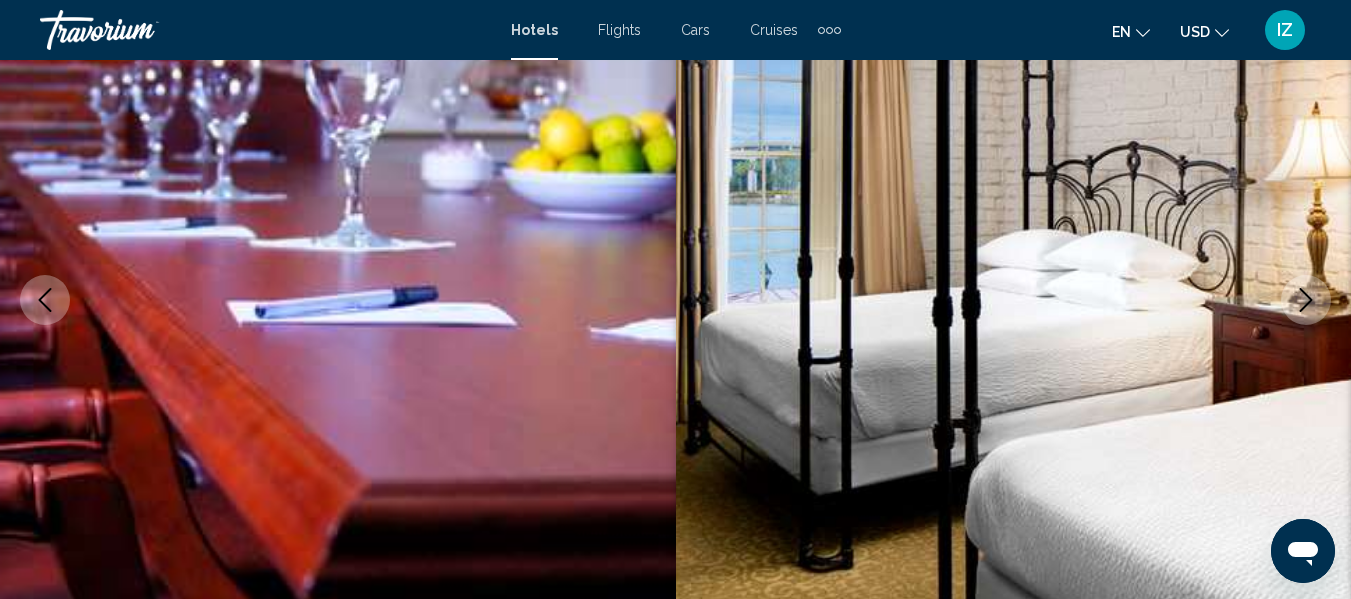 click 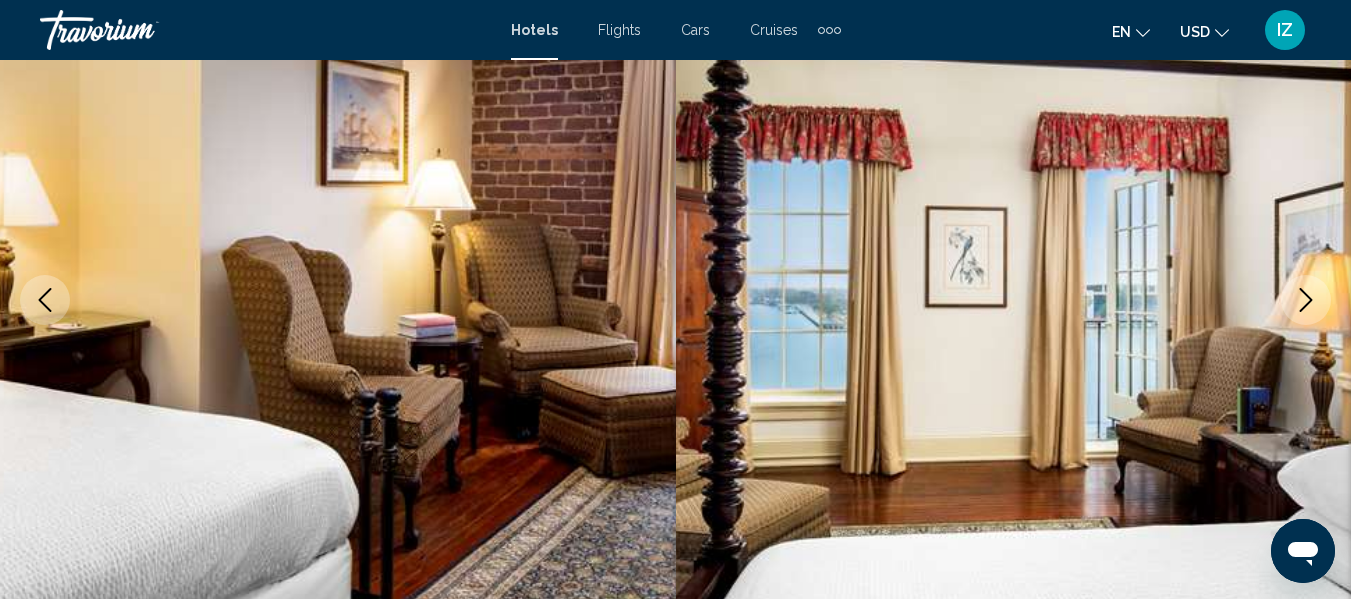 click 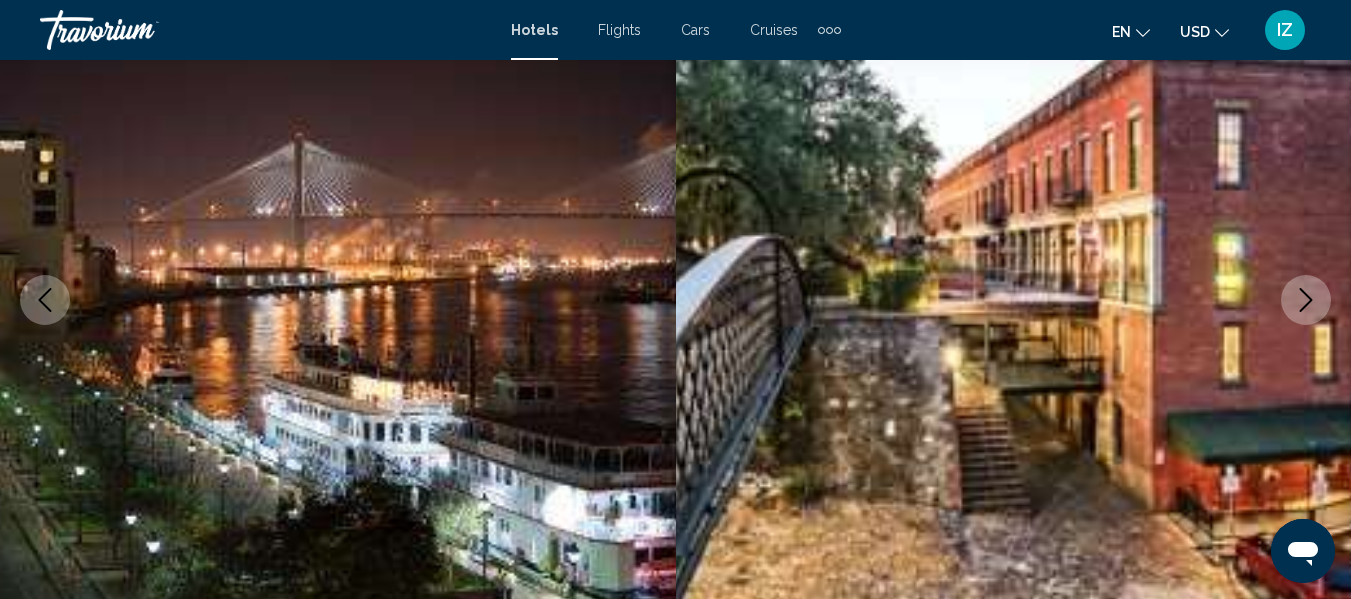 click 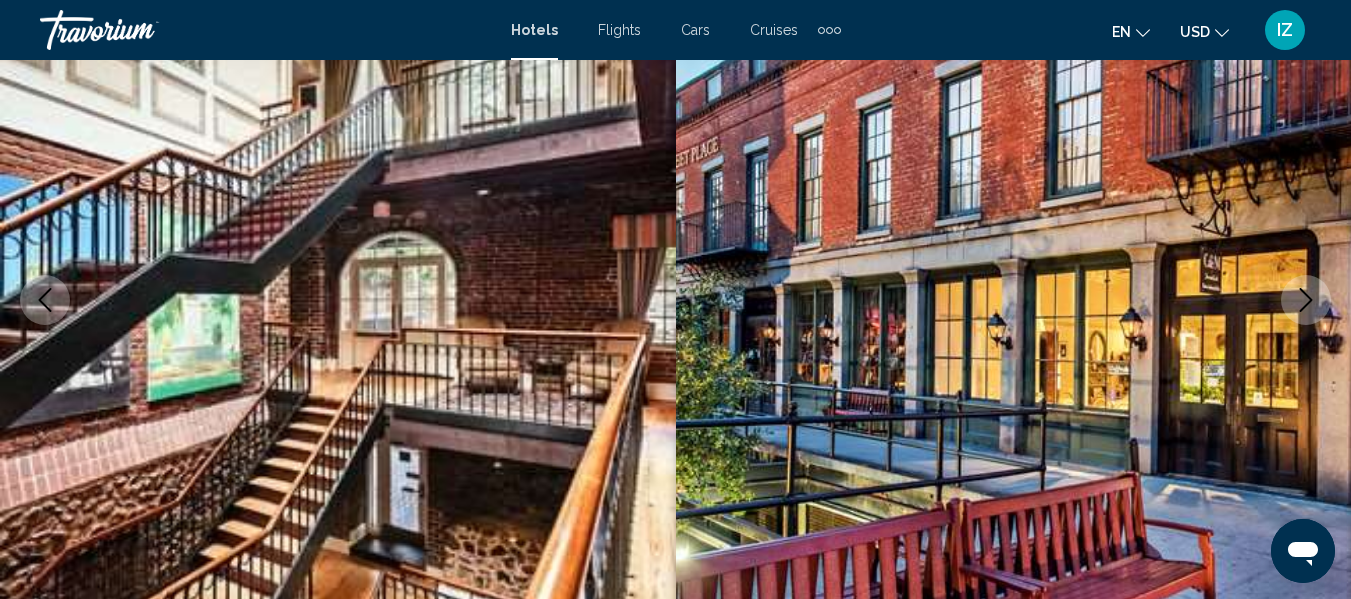 click 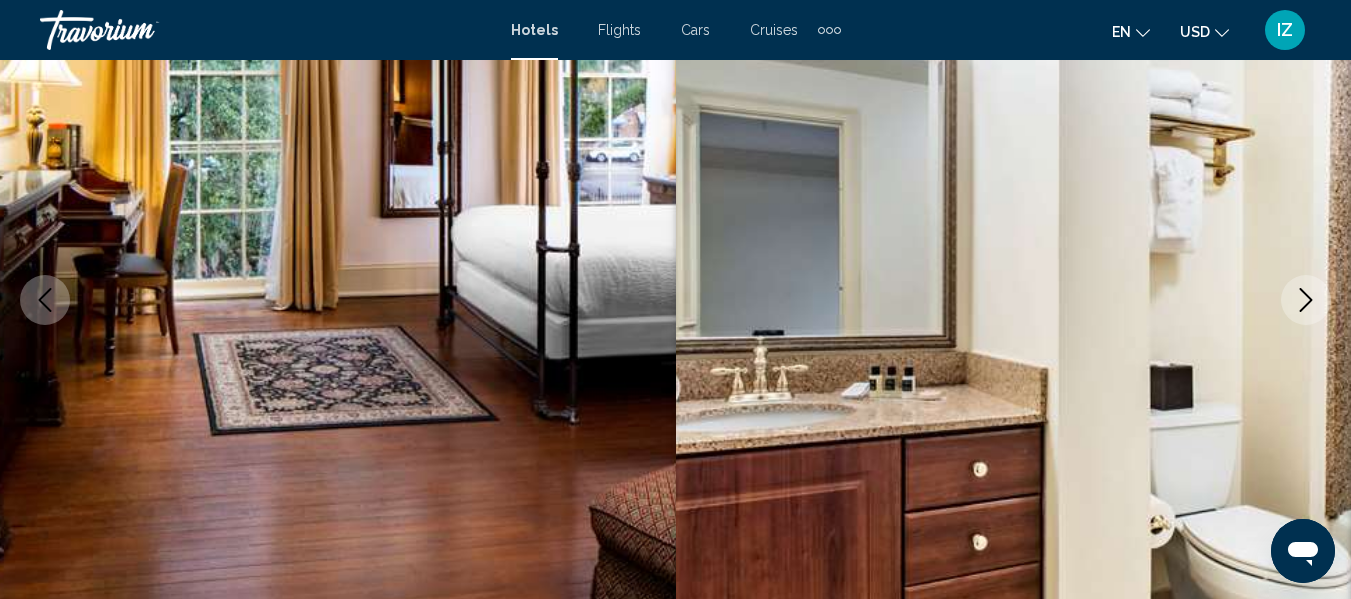 click 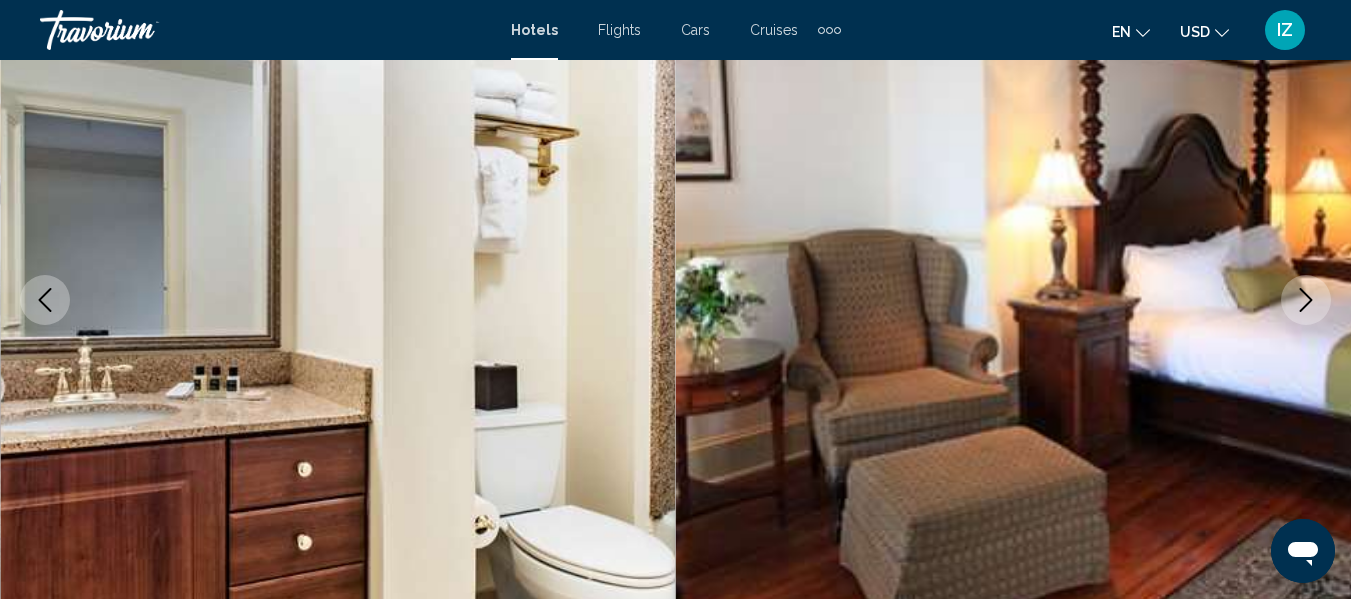 click 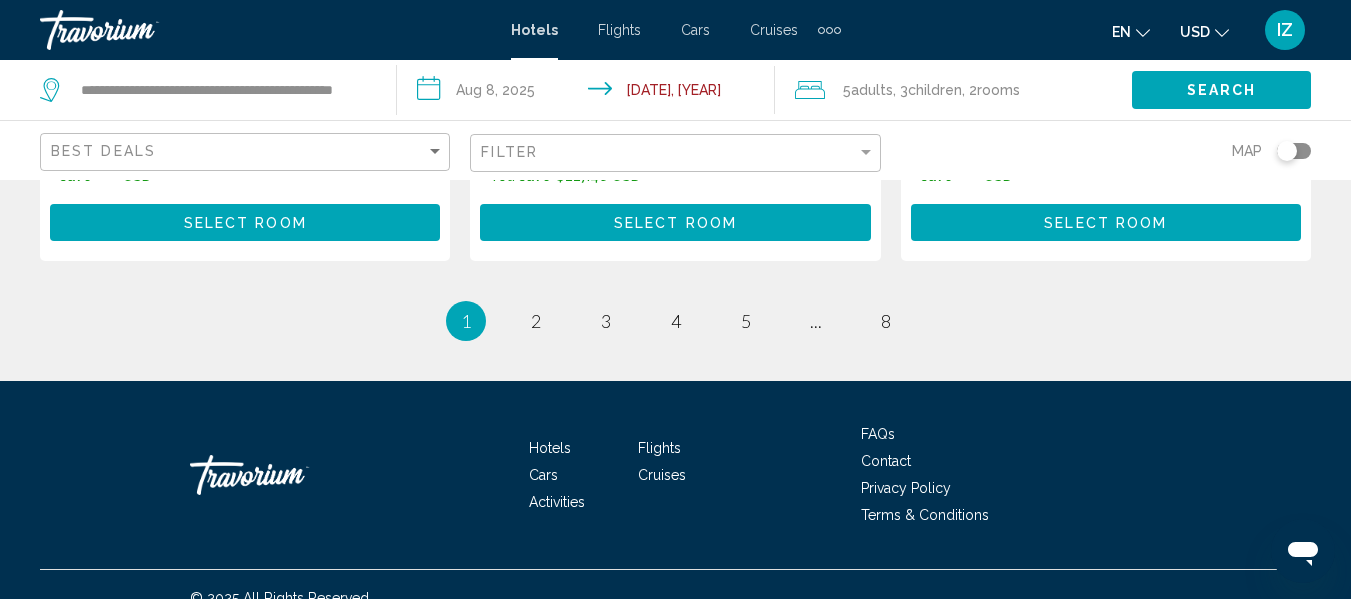 scroll, scrollTop: 3176, scrollLeft: 0, axis: vertical 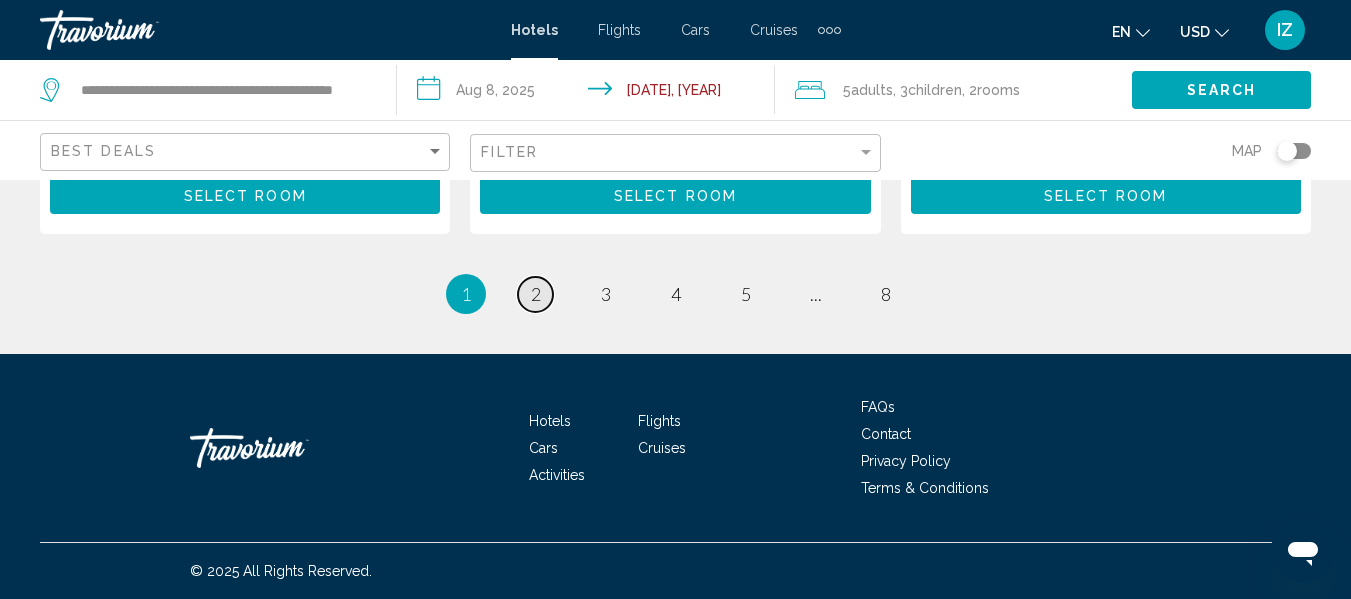 click on "2" at bounding box center [536, 294] 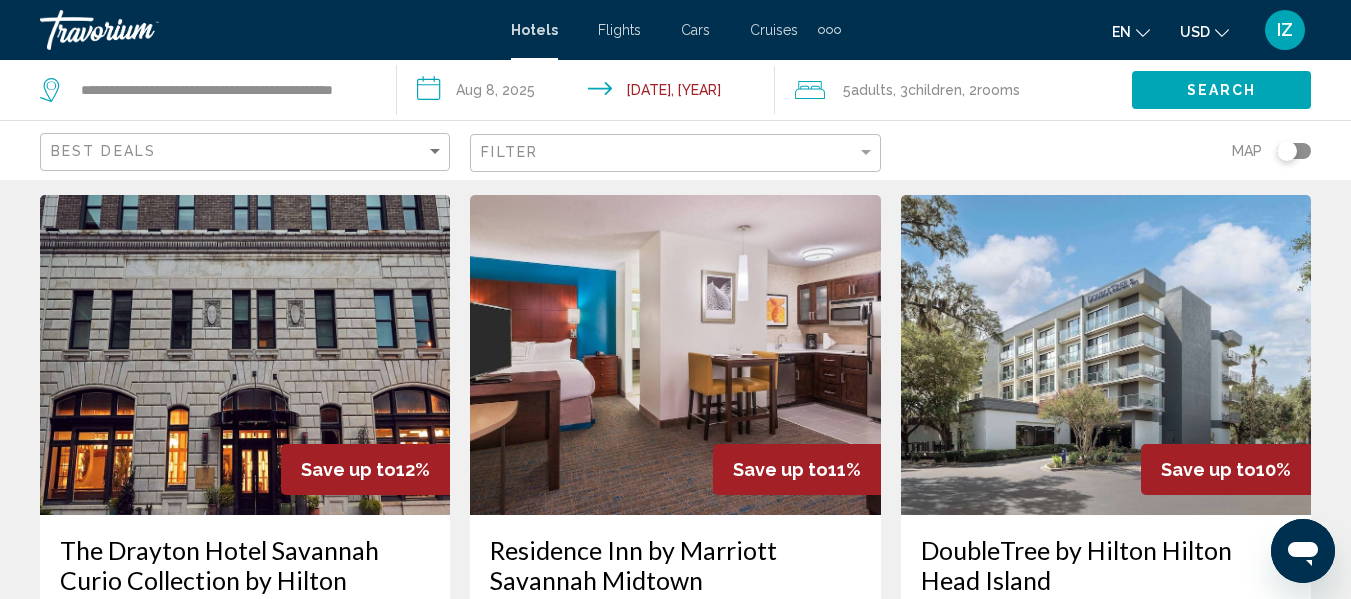 scroll, scrollTop: 2500, scrollLeft: 0, axis: vertical 